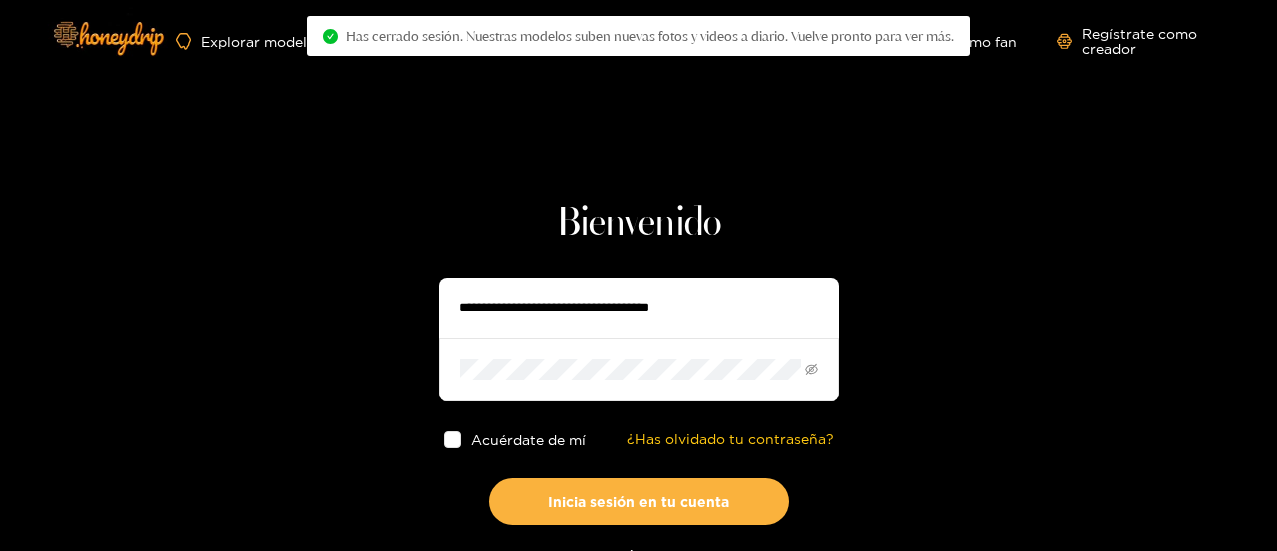 scroll, scrollTop: 0, scrollLeft: 0, axis: both 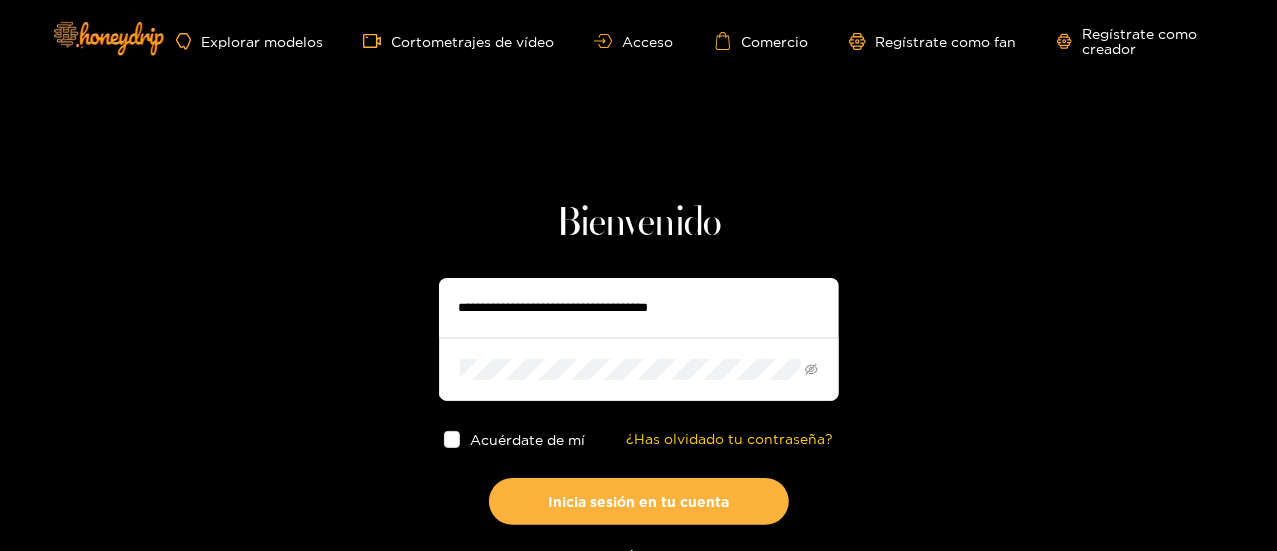 click at bounding box center (639, 308) 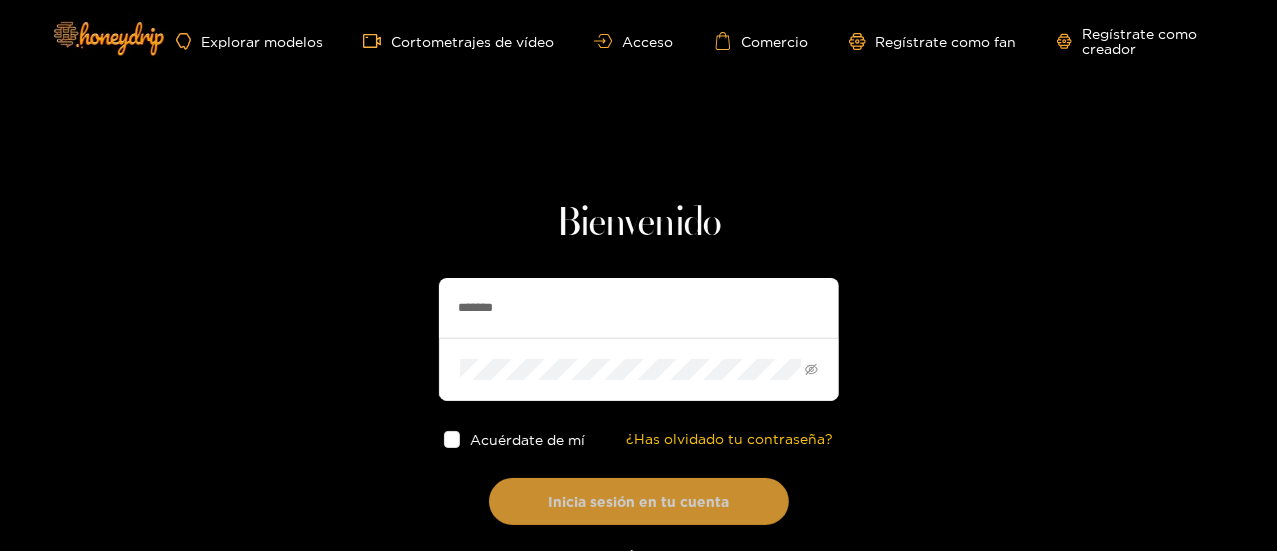 click on "Inicia sesión en tu cuenta" at bounding box center [639, 501] 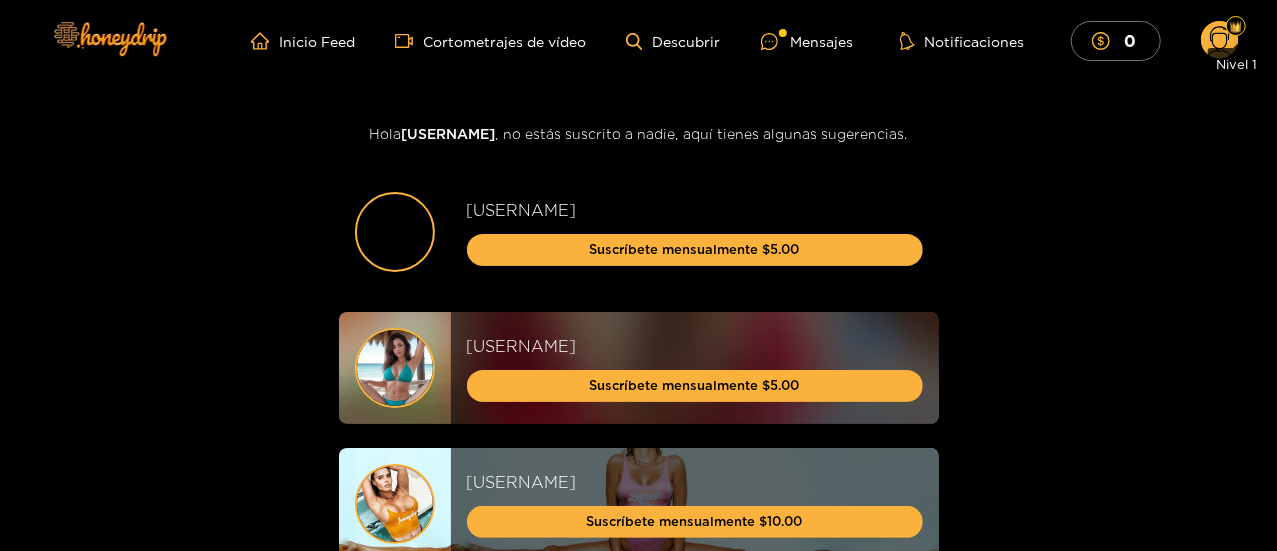 click at bounding box center (1236, 26) 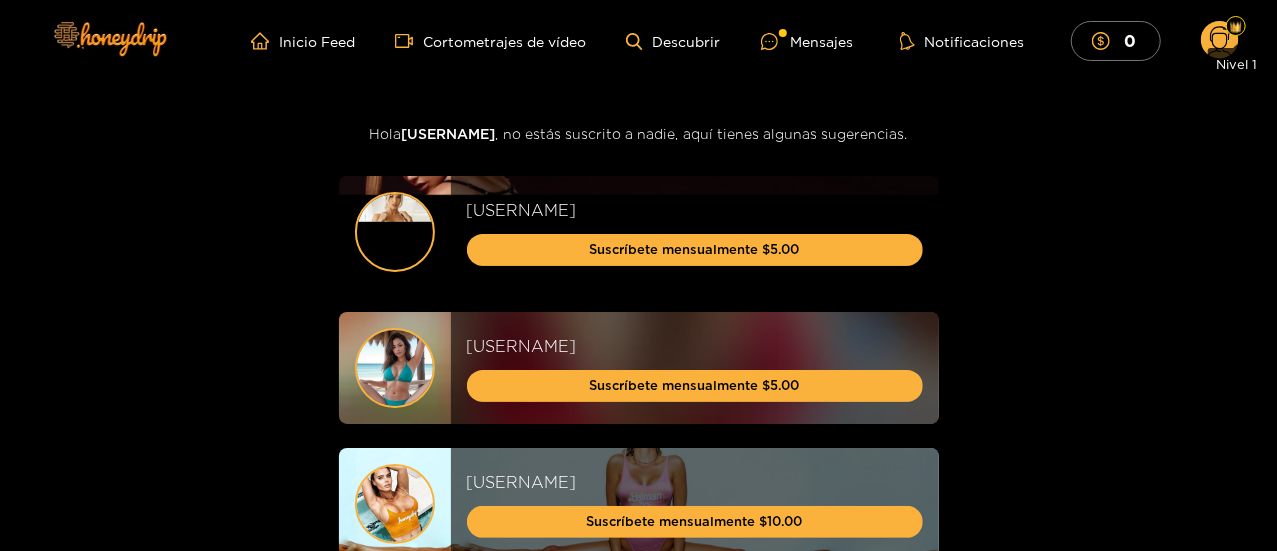 click on "Nivel 1" at bounding box center (1236, 60) 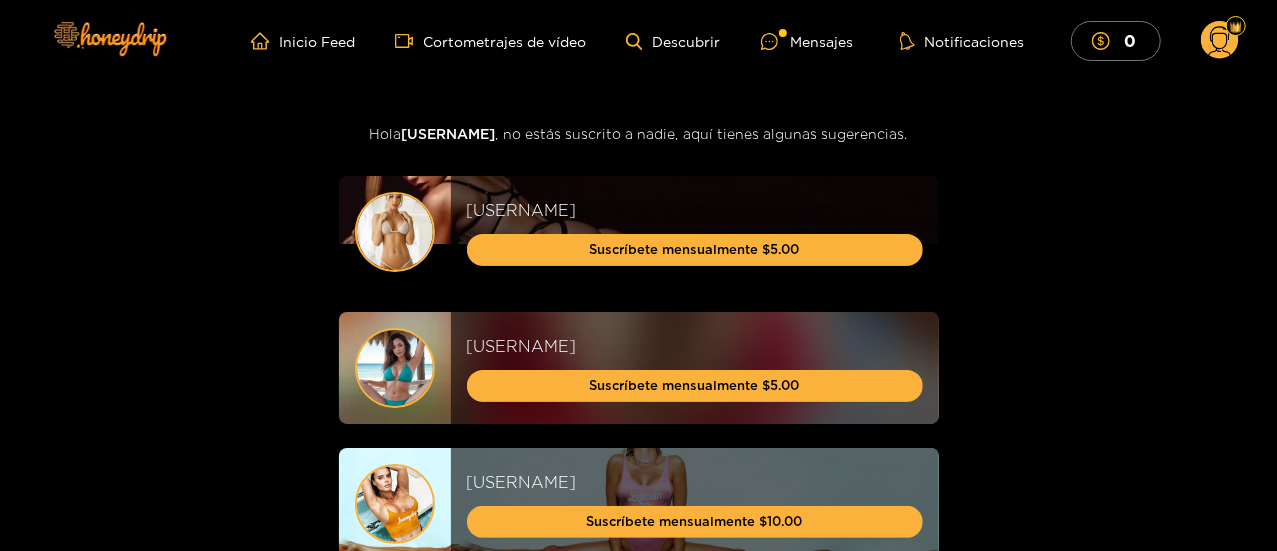 click 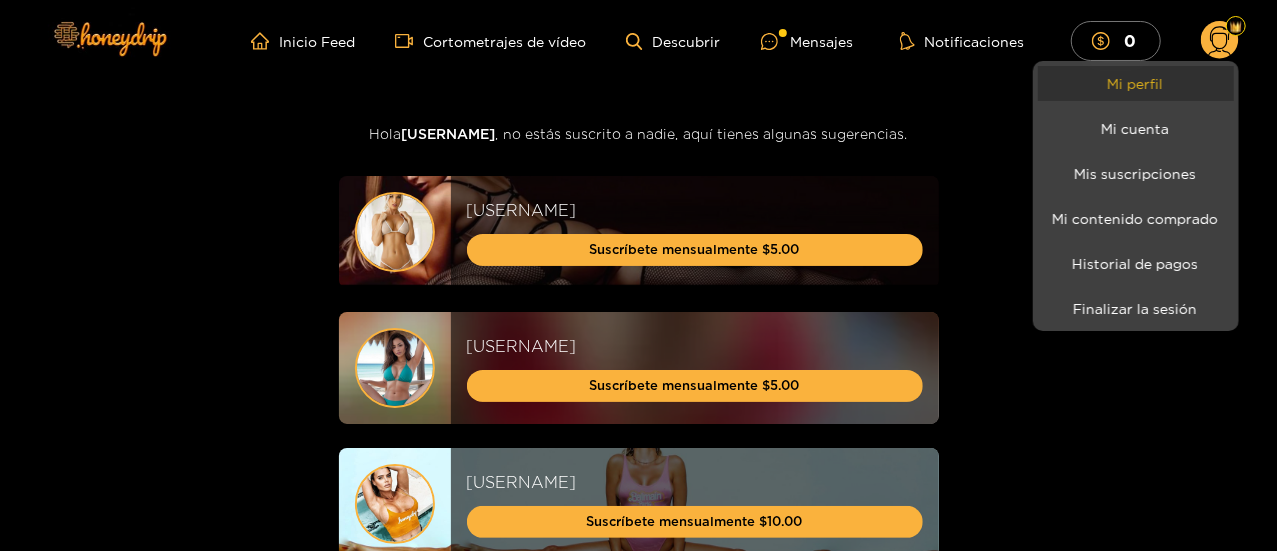 click on "Mi perfil" at bounding box center (1136, 83) 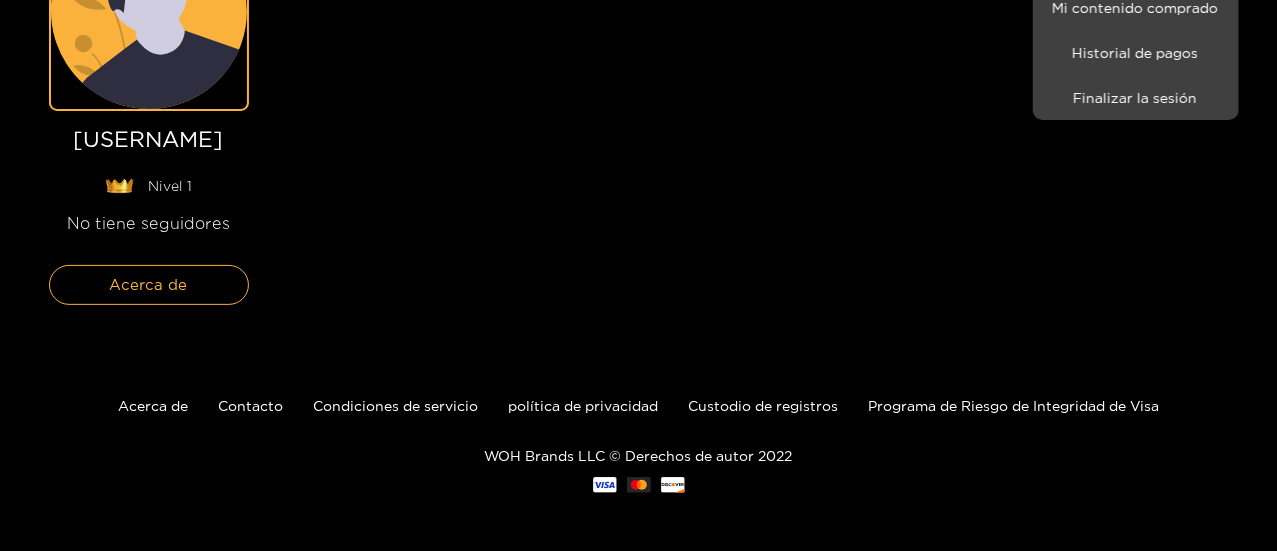 scroll, scrollTop: 212, scrollLeft: 0, axis: vertical 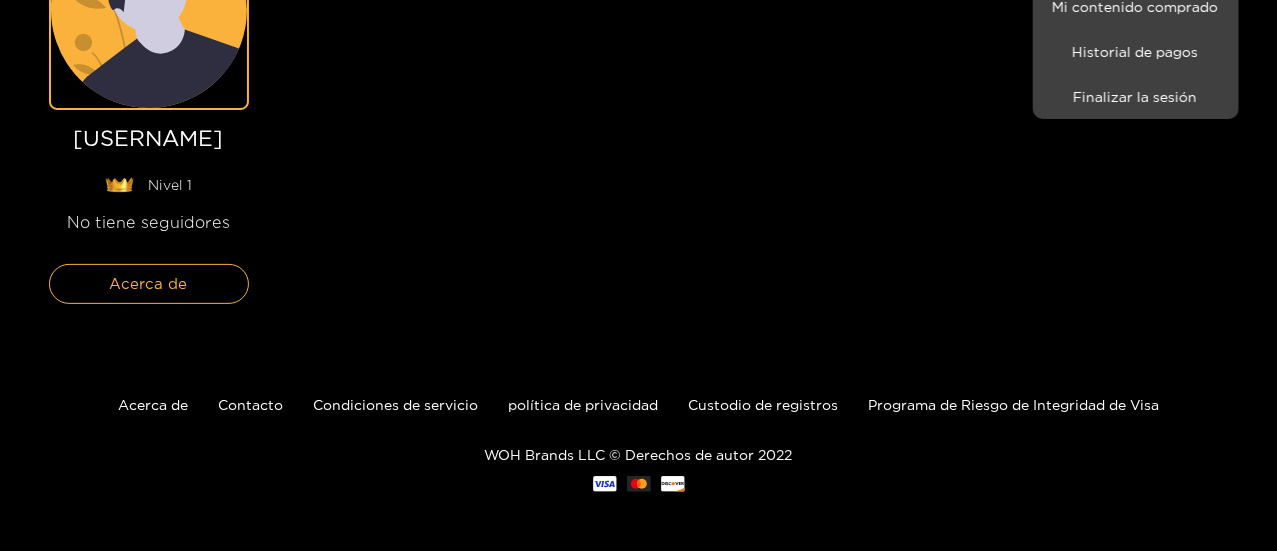 click at bounding box center (638, 275) 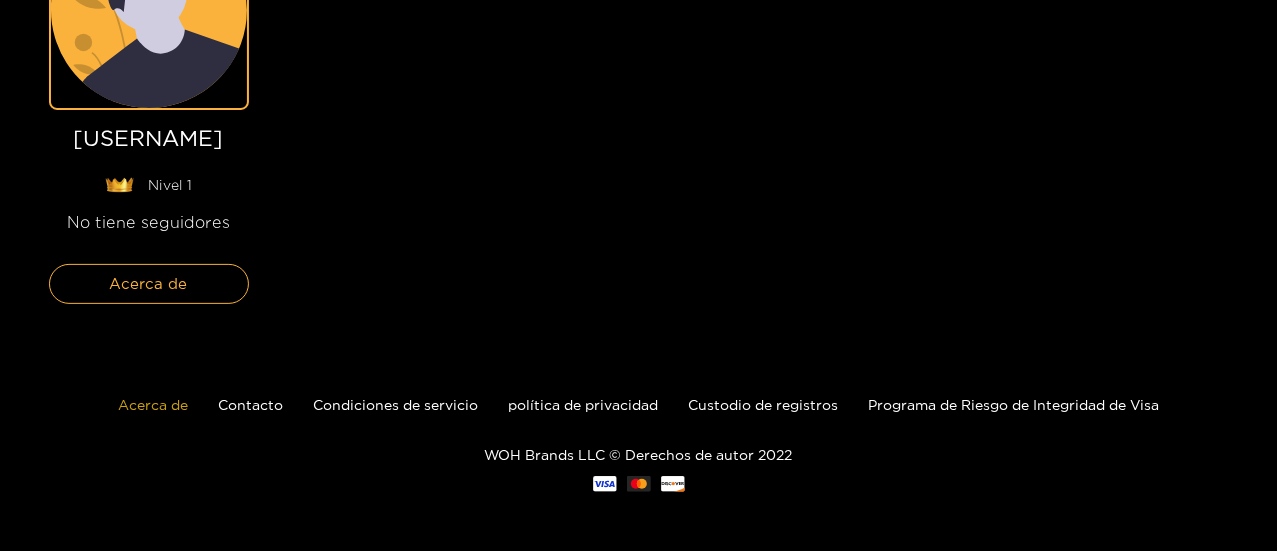 click on "Acerca de" at bounding box center [153, 404] 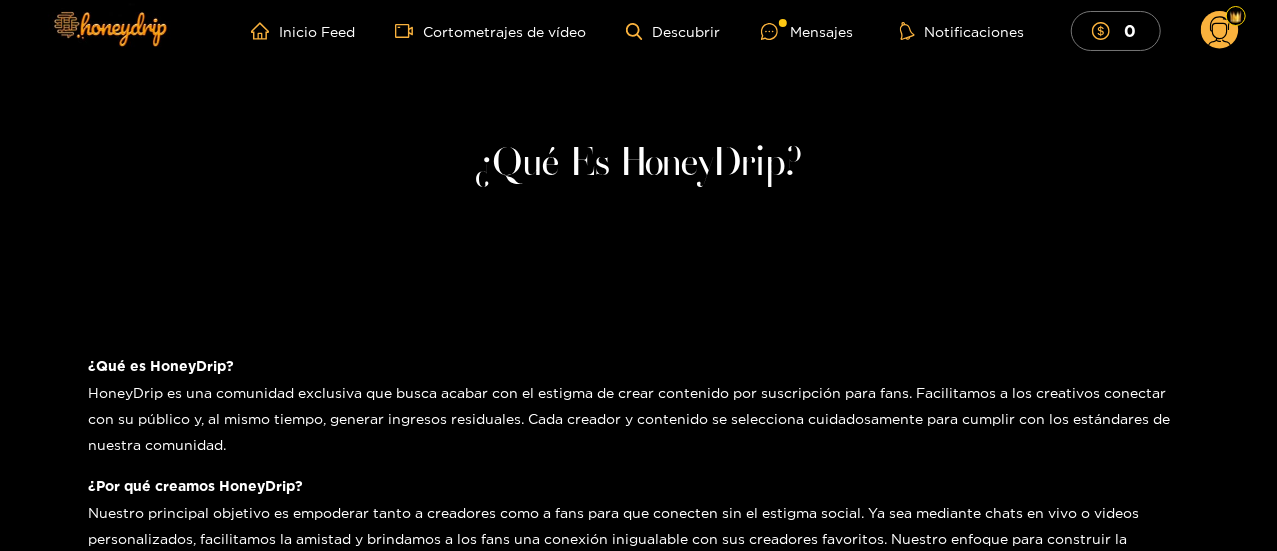 scroll, scrollTop: 0, scrollLeft: 0, axis: both 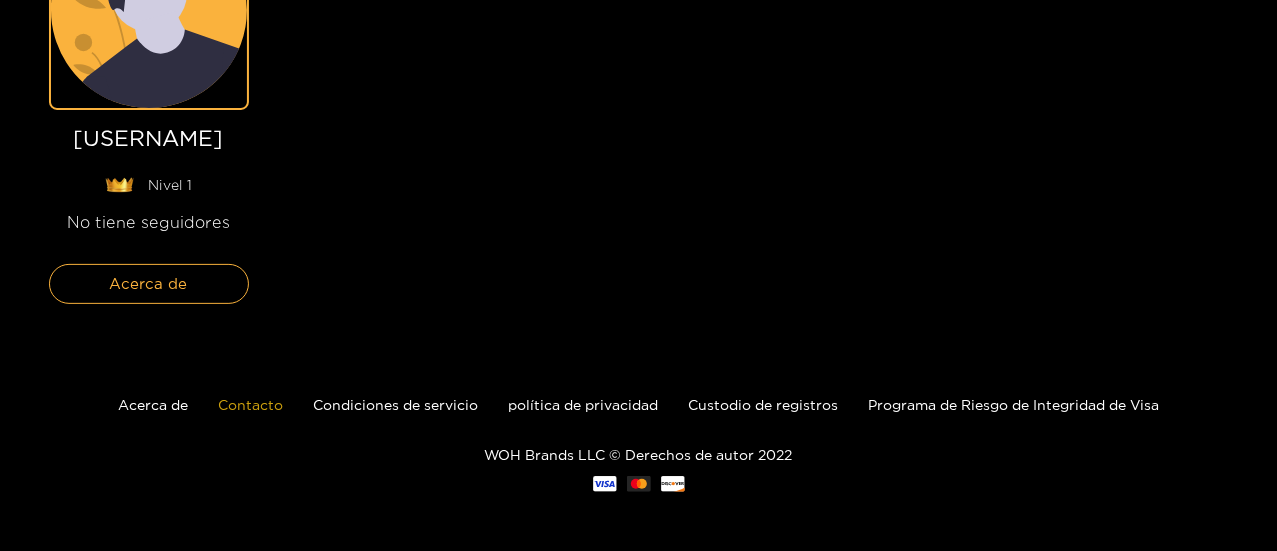click on "Contacto" at bounding box center [250, 404] 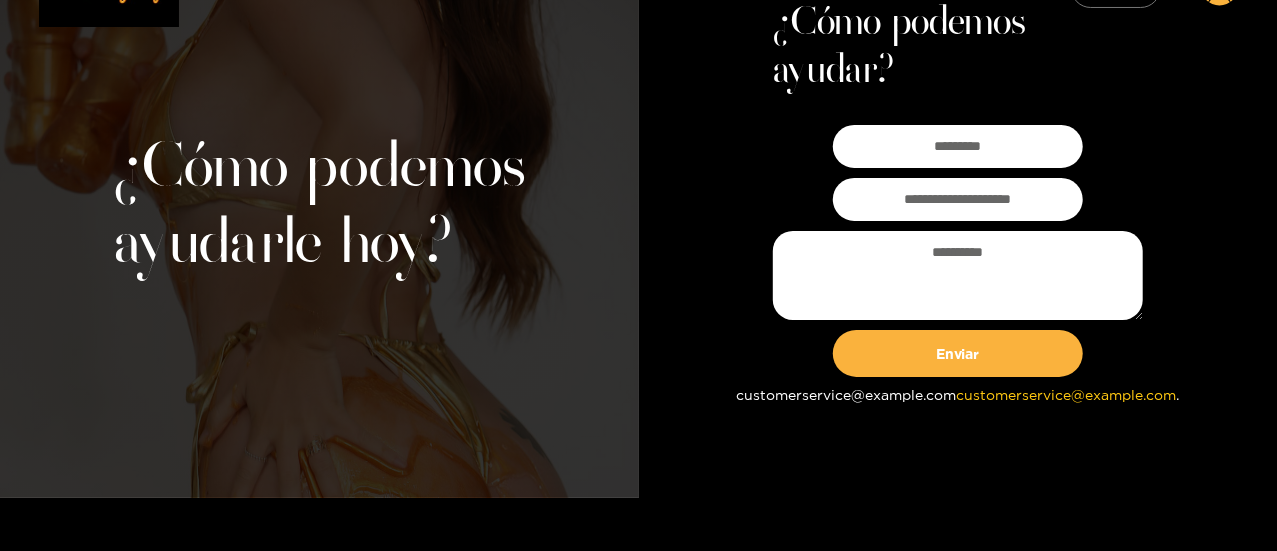 scroll, scrollTop: 0, scrollLeft: 0, axis: both 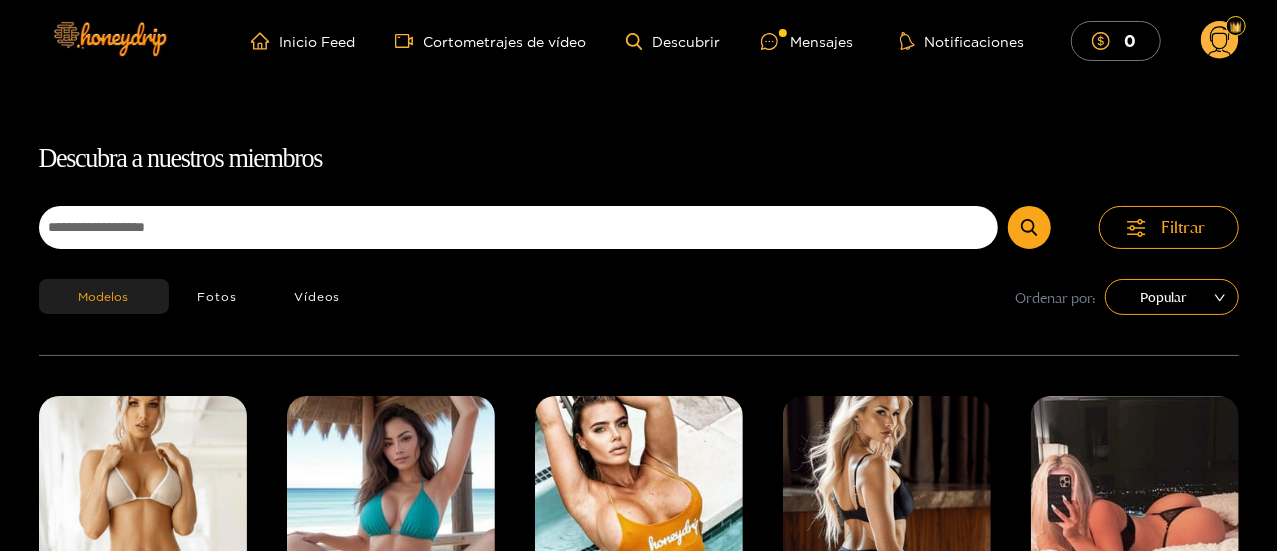 click 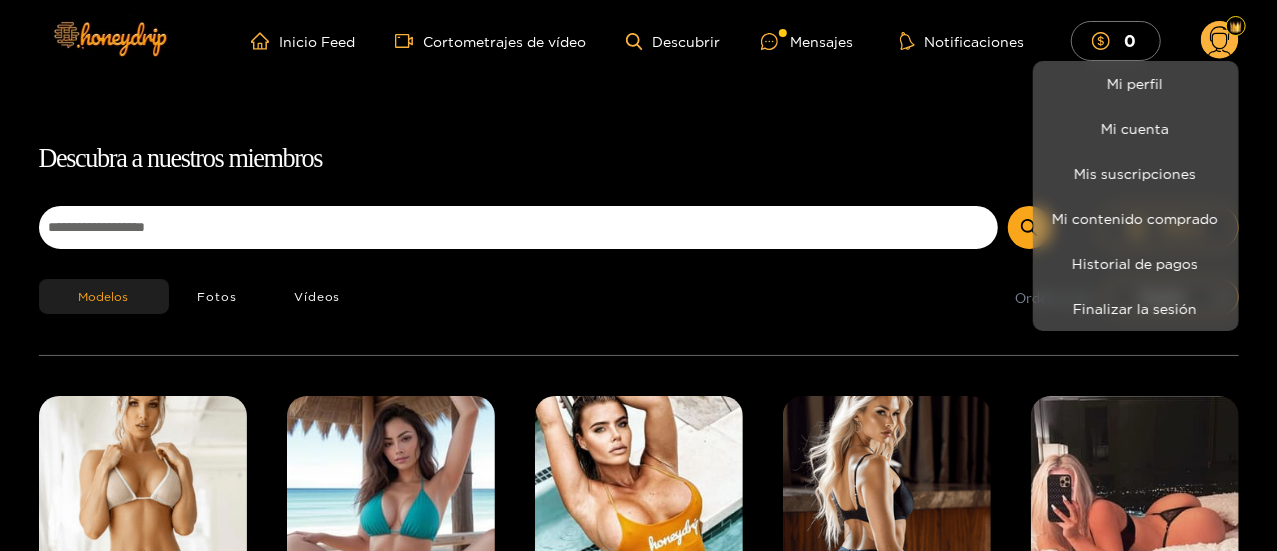 click at bounding box center (638, 275) 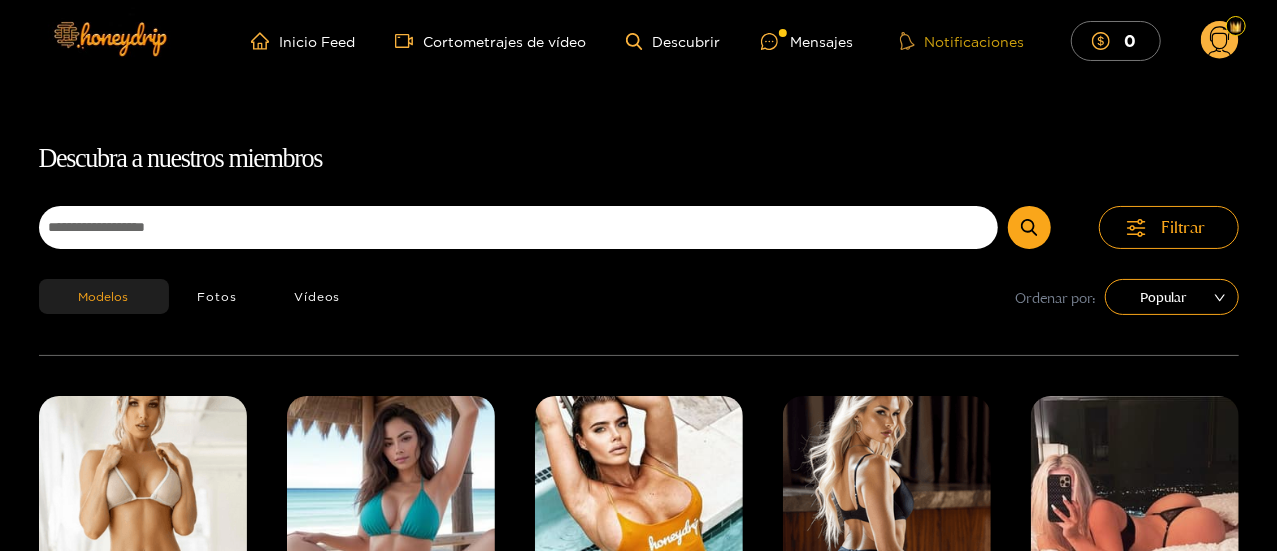 click on "Notificaciones" at bounding box center [975, 41] 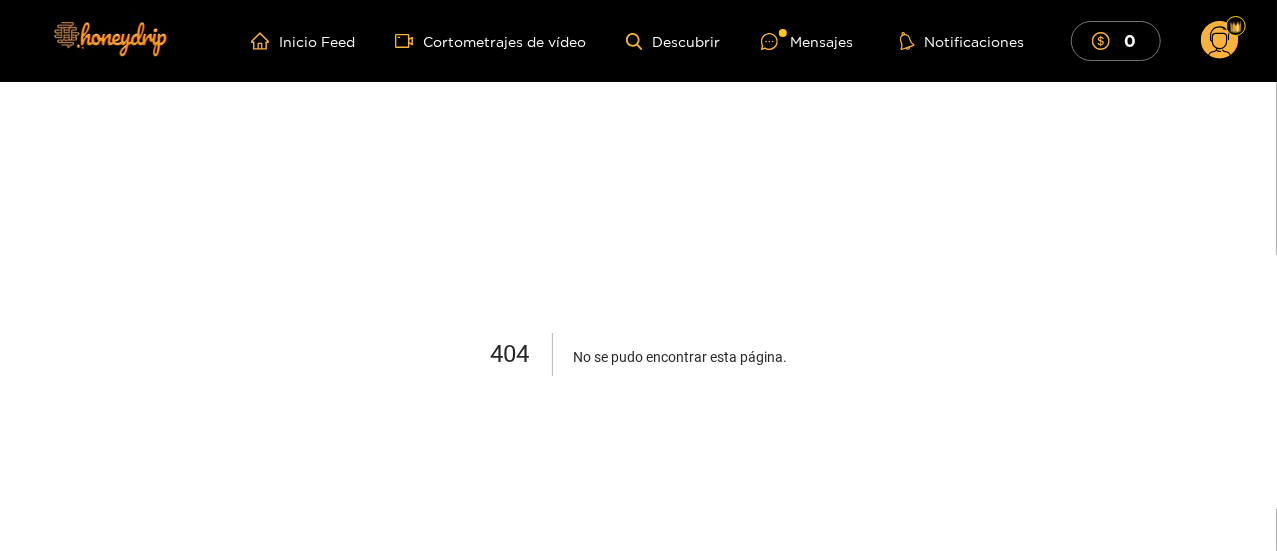 click 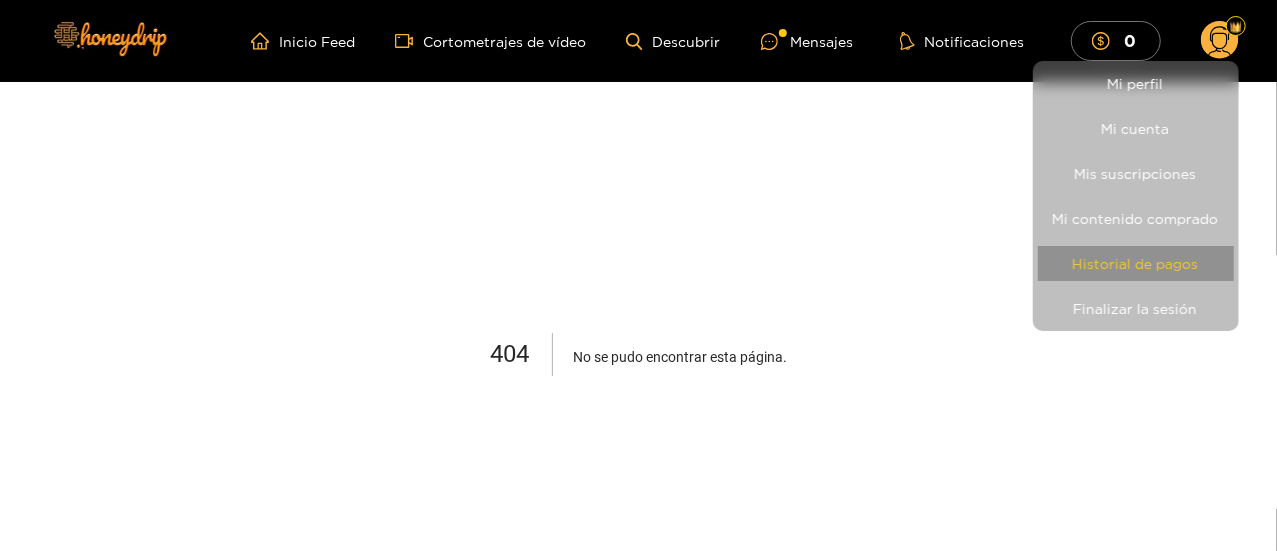click on "Historial de pagos" at bounding box center [1136, 263] 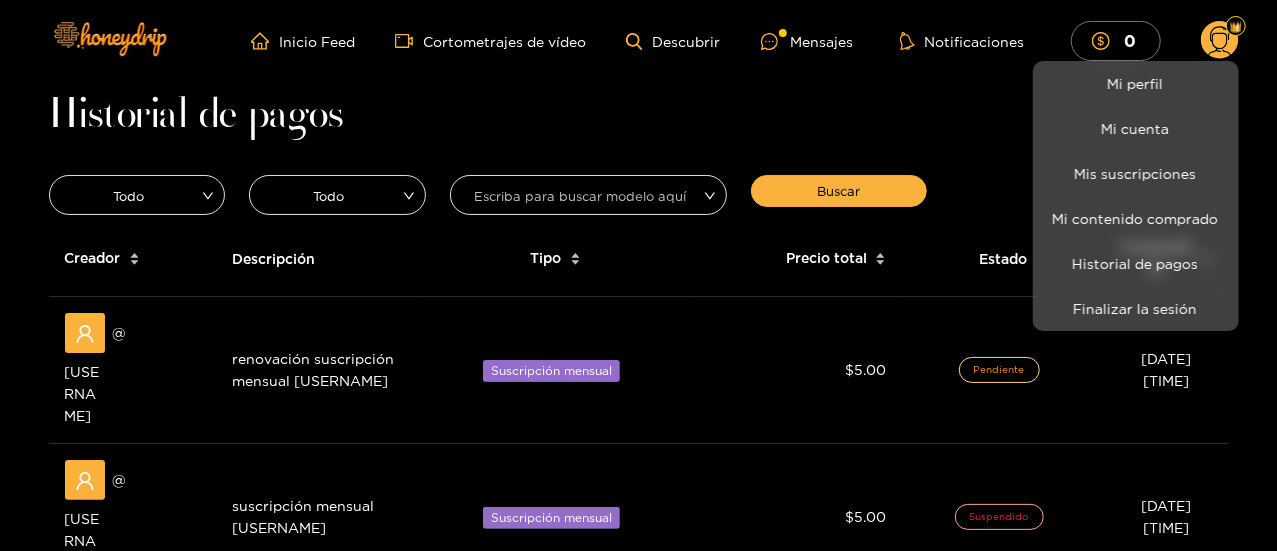 click at bounding box center (638, 275) 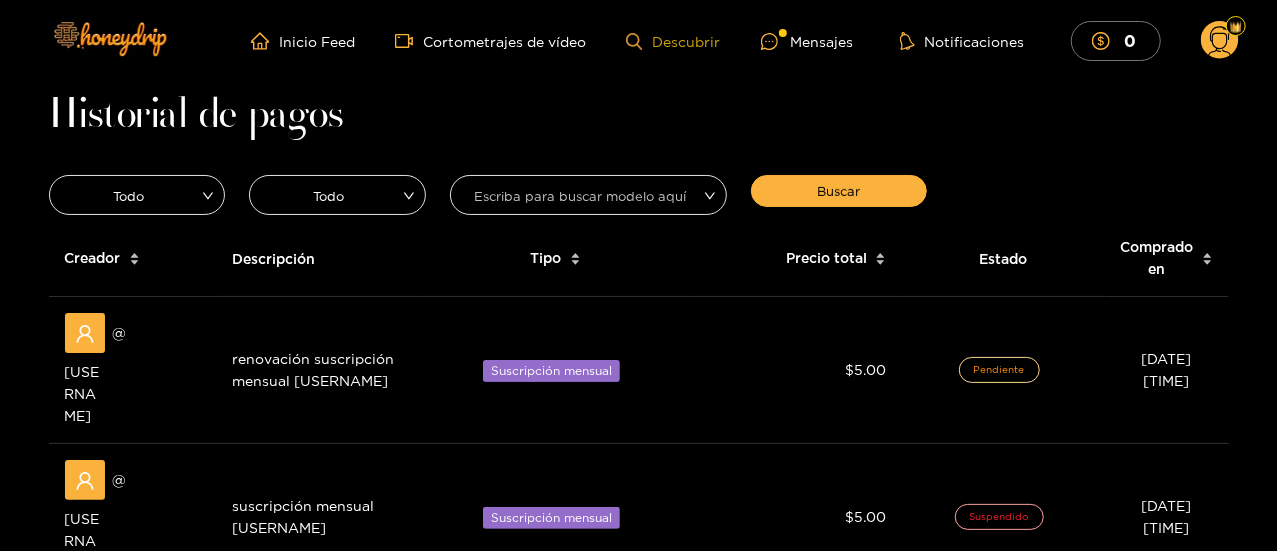 click on "Descubrir" at bounding box center [673, 41] 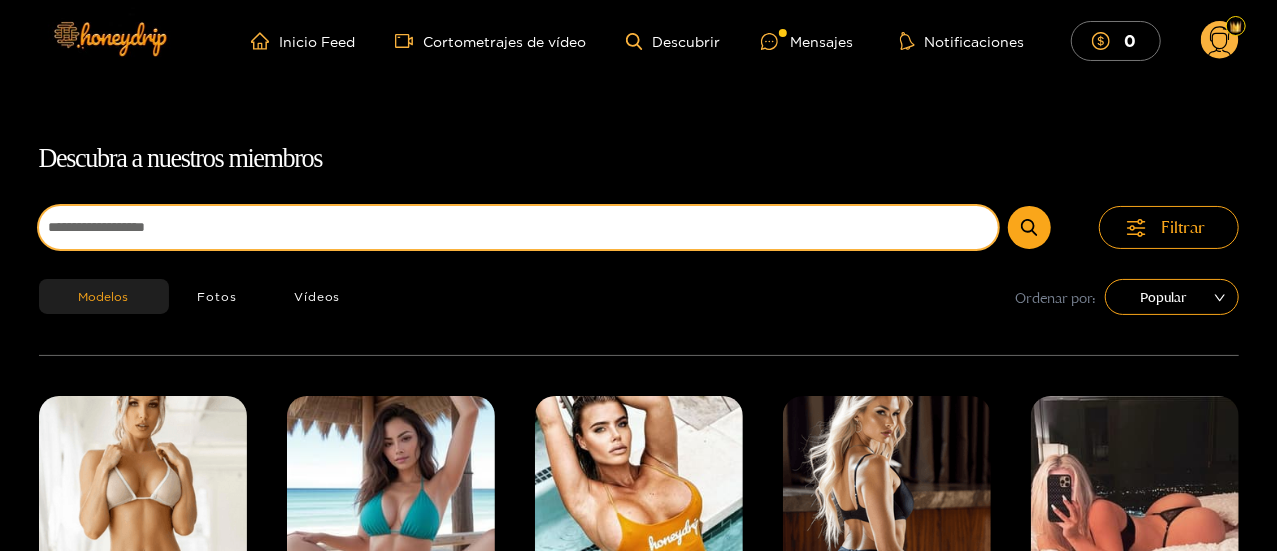 click at bounding box center [518, 227] 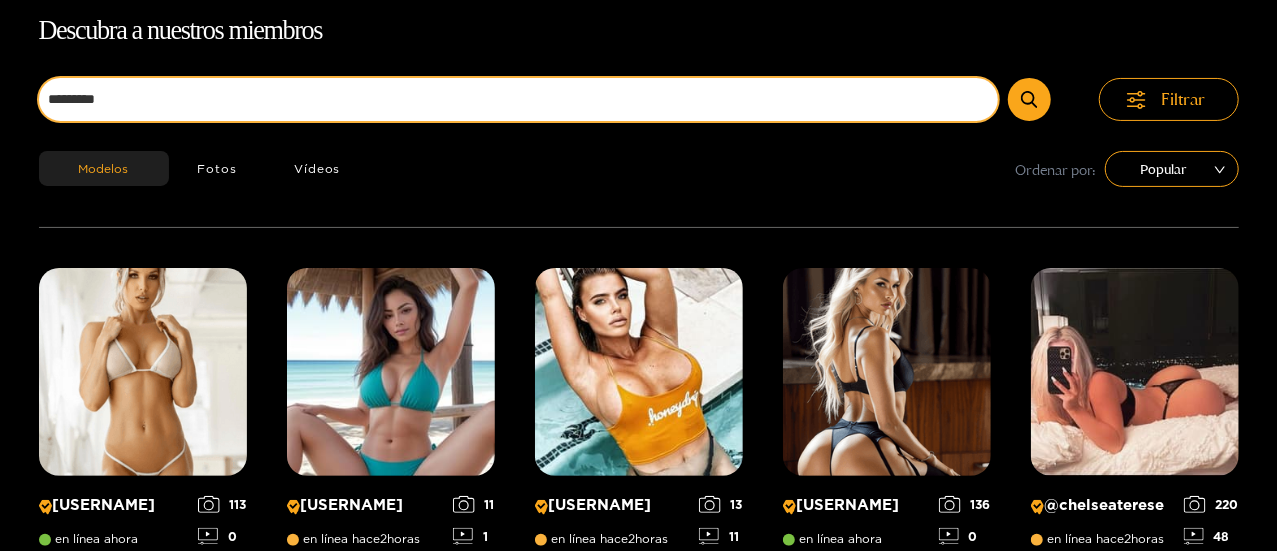 type on "**********" 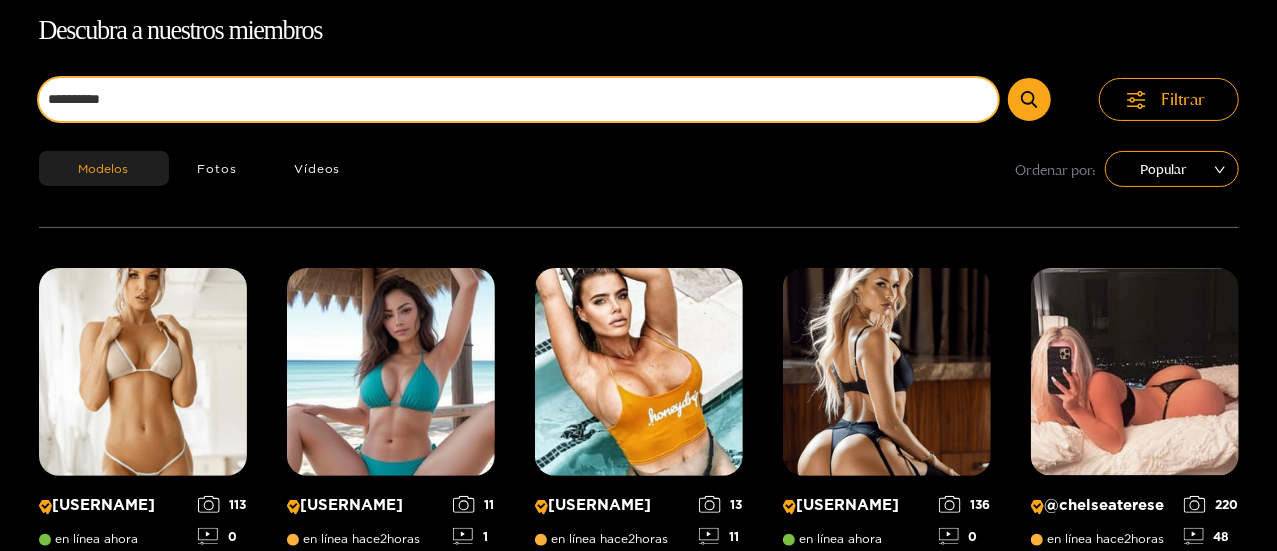 click at bounding box center [1029, 99] 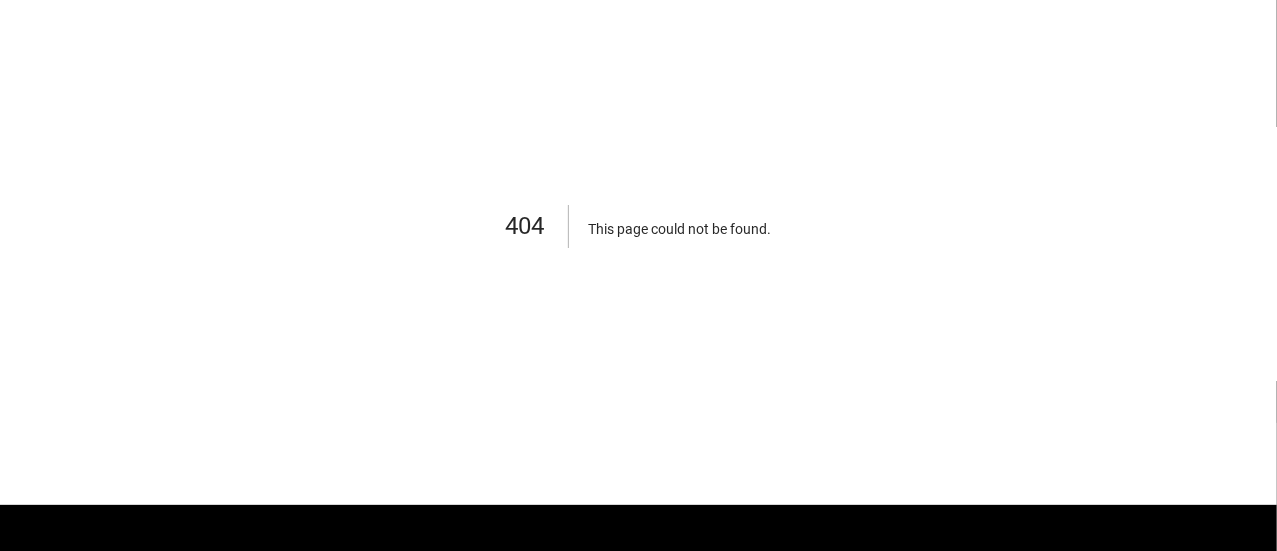 scroll, scrollTop: 0, scrollLeft: 0, axis: both 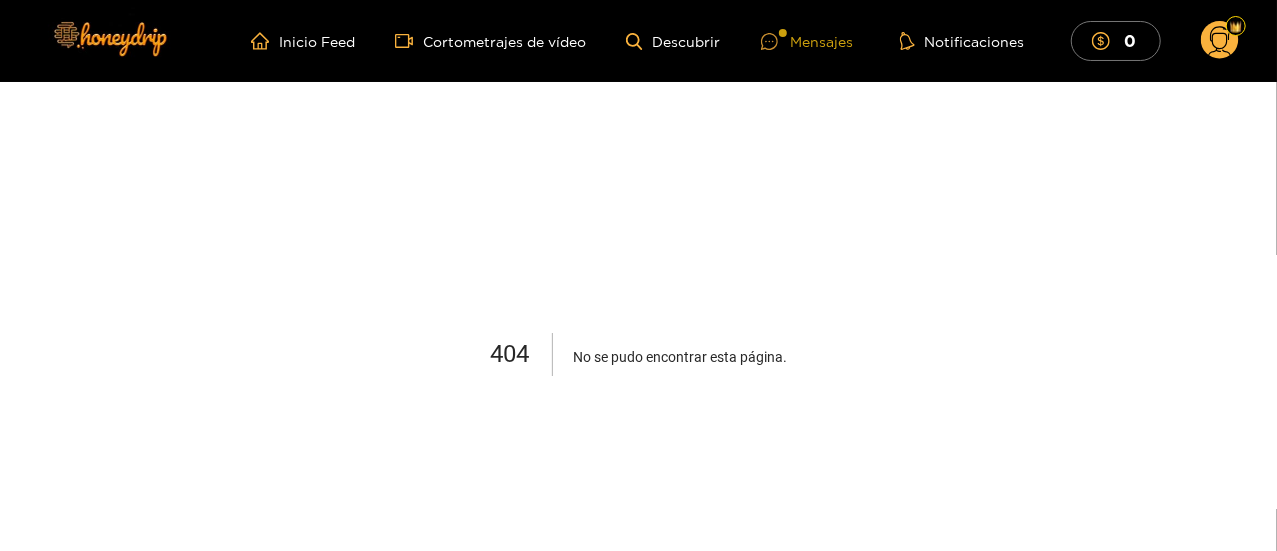 click 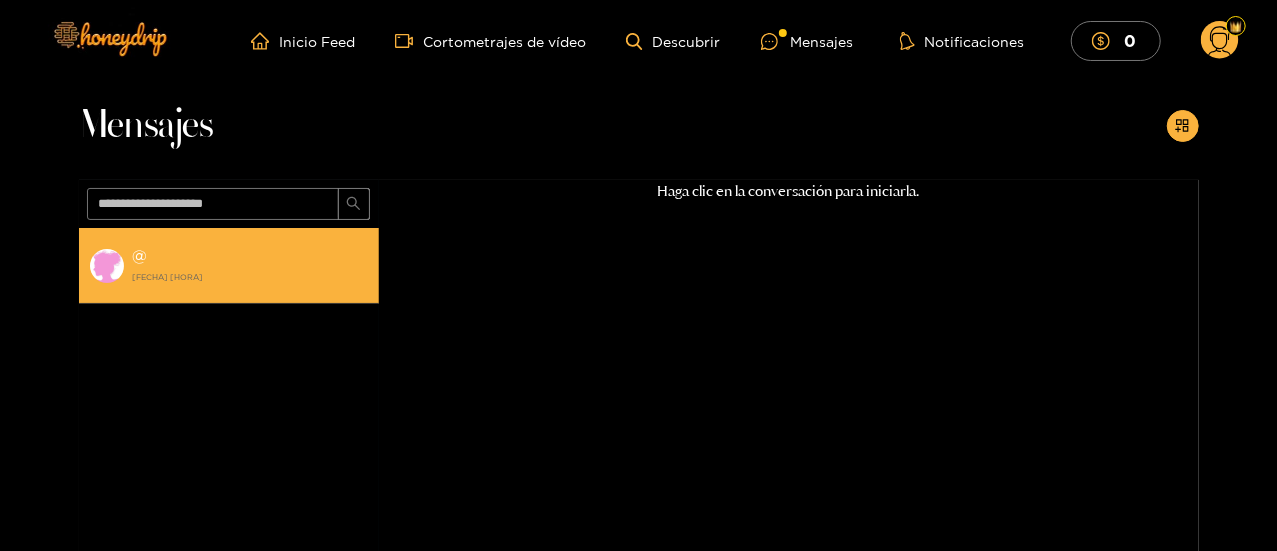 click at bounding box center [107, 266] 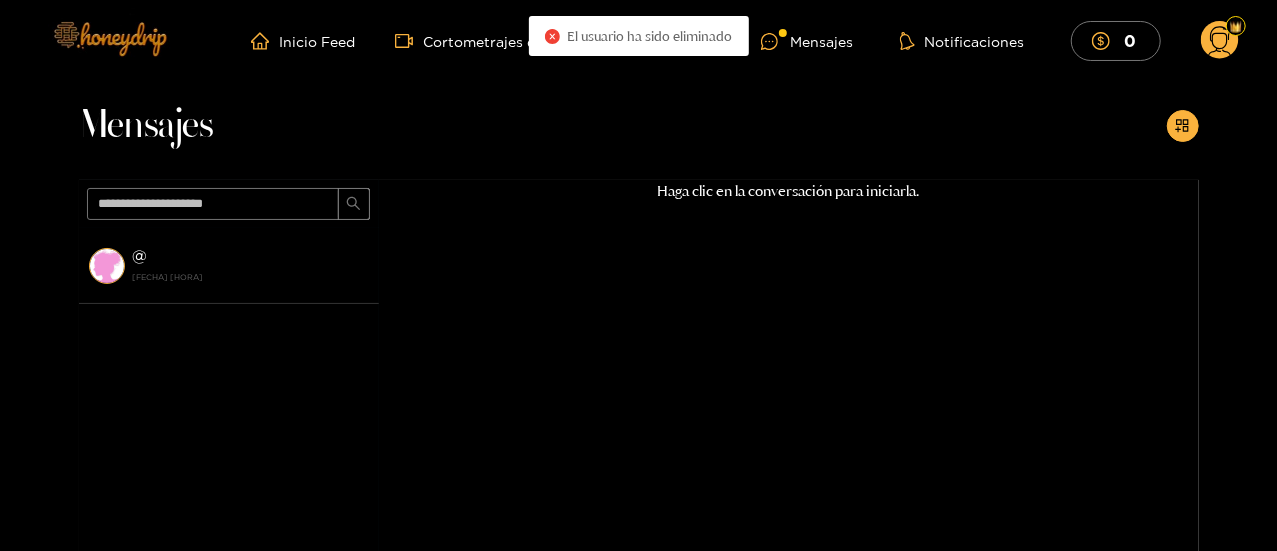 click at bounding box center (109, 38) 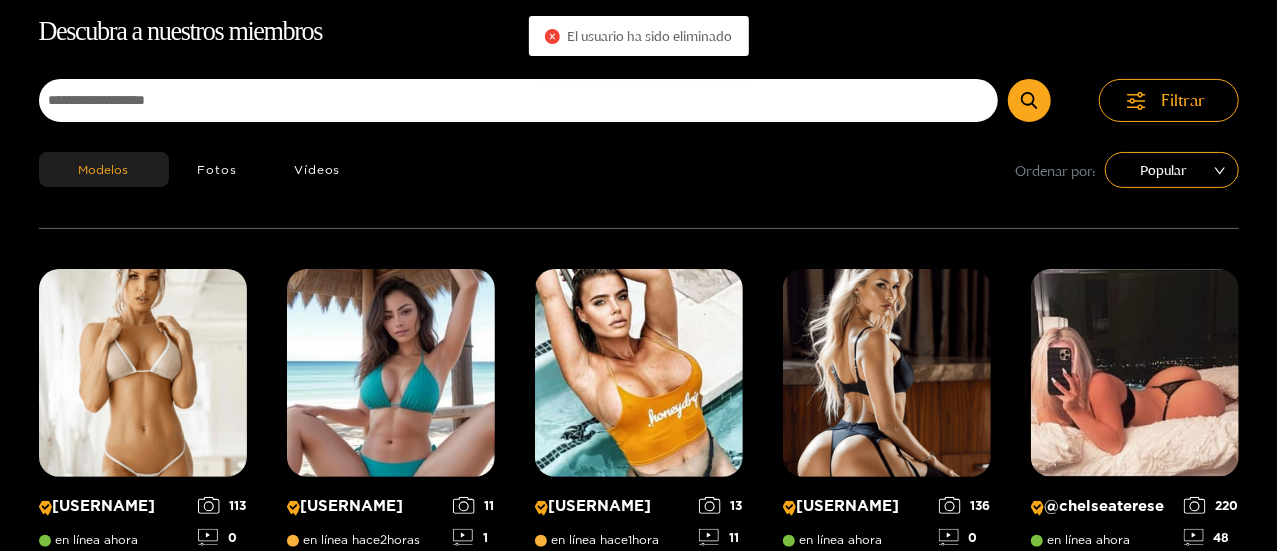 scroll, scrollTop: 128, scrollLeft: 0, axis: vertical 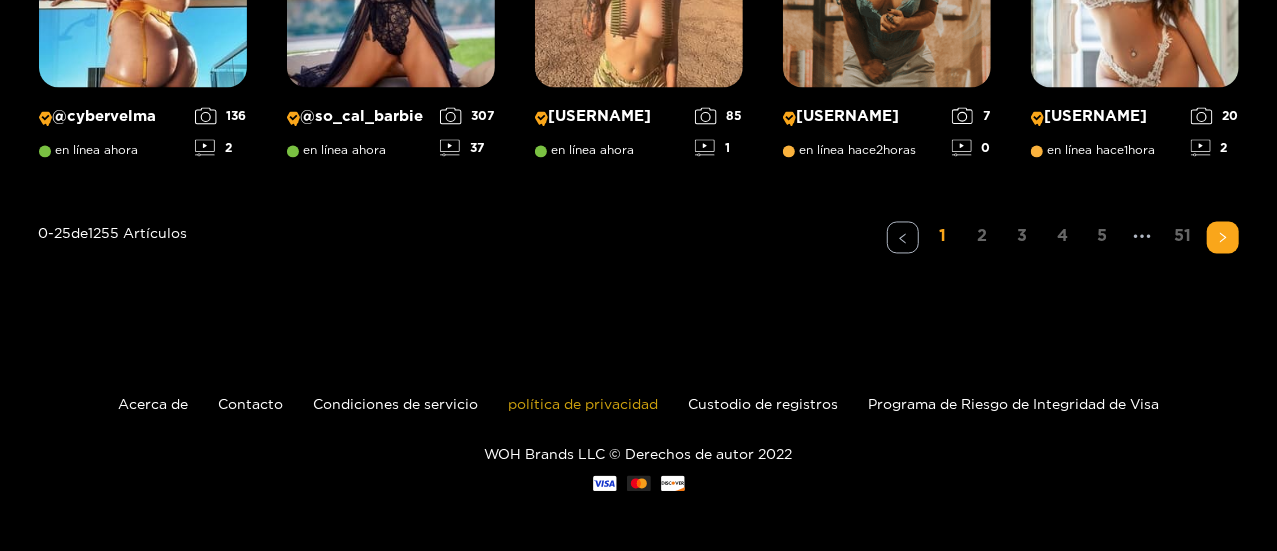 click on "política de privacidad" at bounding box center (583, 404) 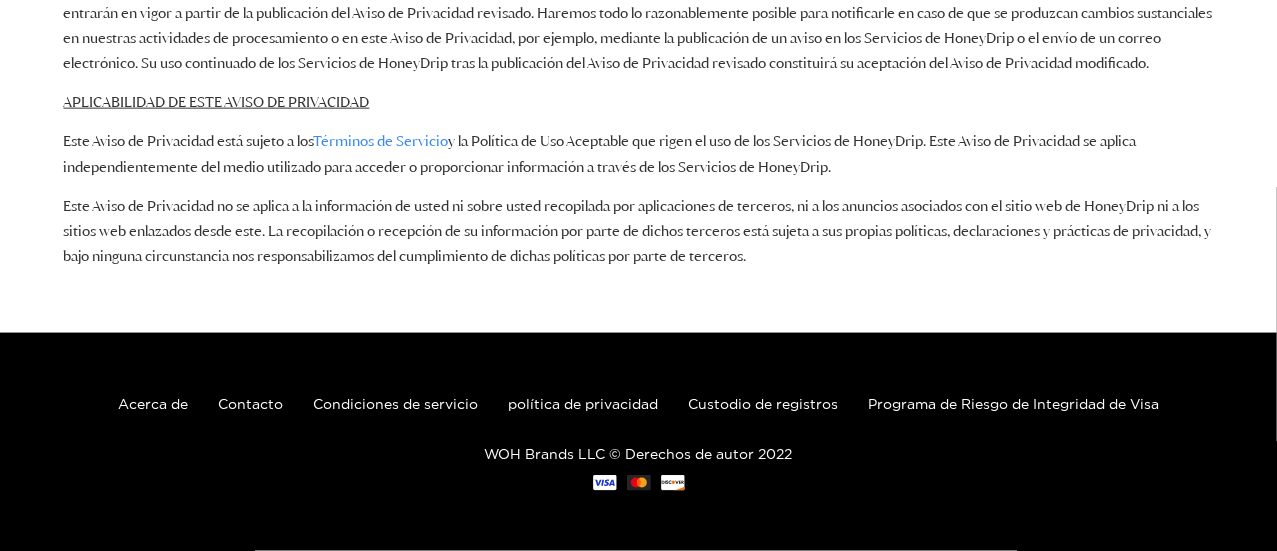 scroll, scrollTop: 5226, scrollLeft: 0, axis: vertical 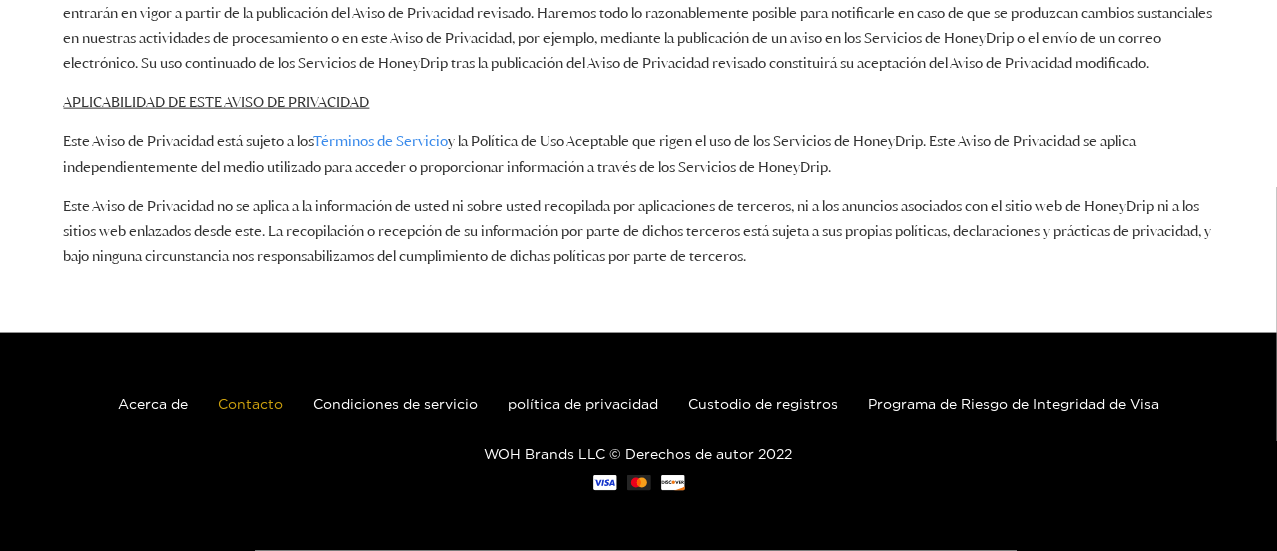click on "Contacto" at bounding box center [250, 403] 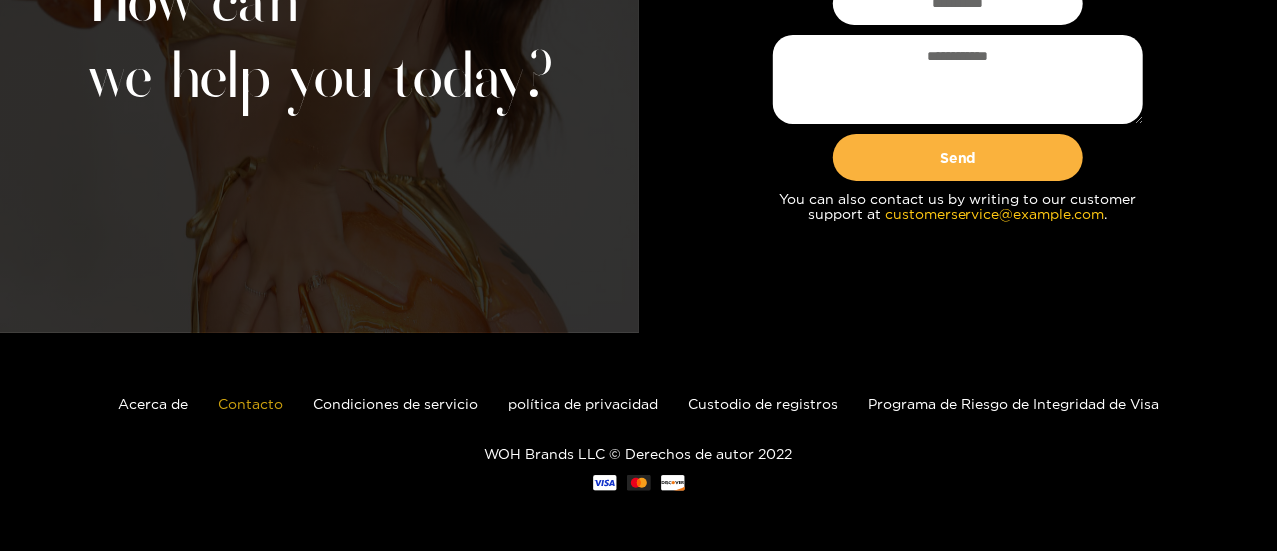 scroll, scrollTop: 7, scrollLeft: 0, axis: vertical 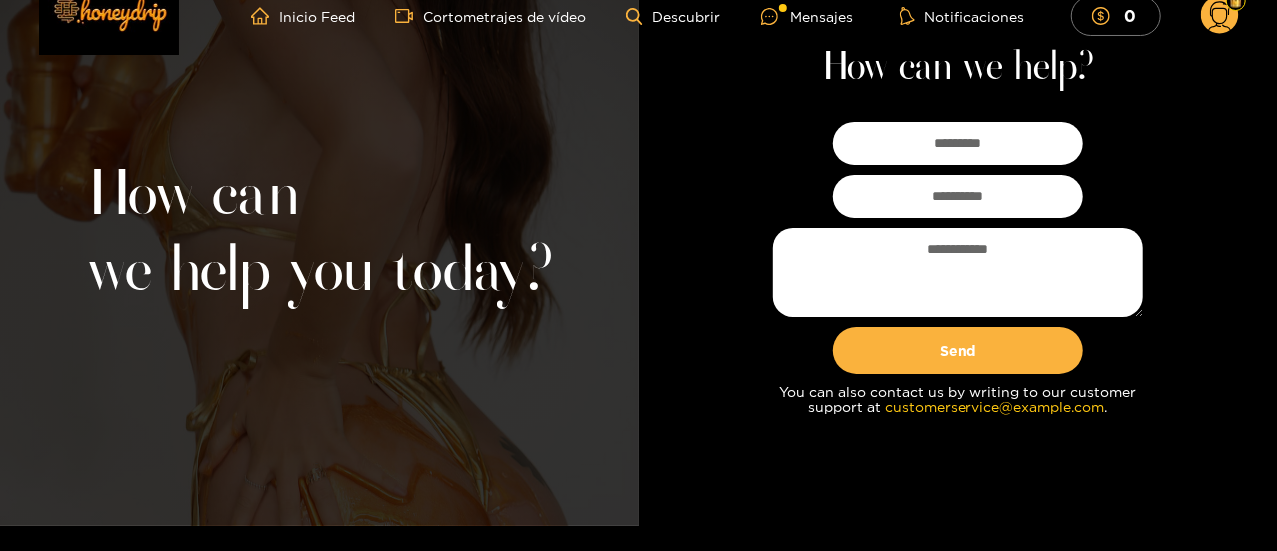 click on "Creador Feed Cortometrajes de vídeo Descubrir Mensajes Notificaciones 0 0 0 vídeos descubrir mensajes perfil How can we help you today? How can we help? Send You can also contact us by writing to our customer support at [EMAIL]. Acerca de Contacto Condiciones de servicio política de privacidad Custodio de registros Programa de Riesgo de Integridad de Visa WOH Brands LLC © Derechos de autor 2022" at bounding box center [638, 359] 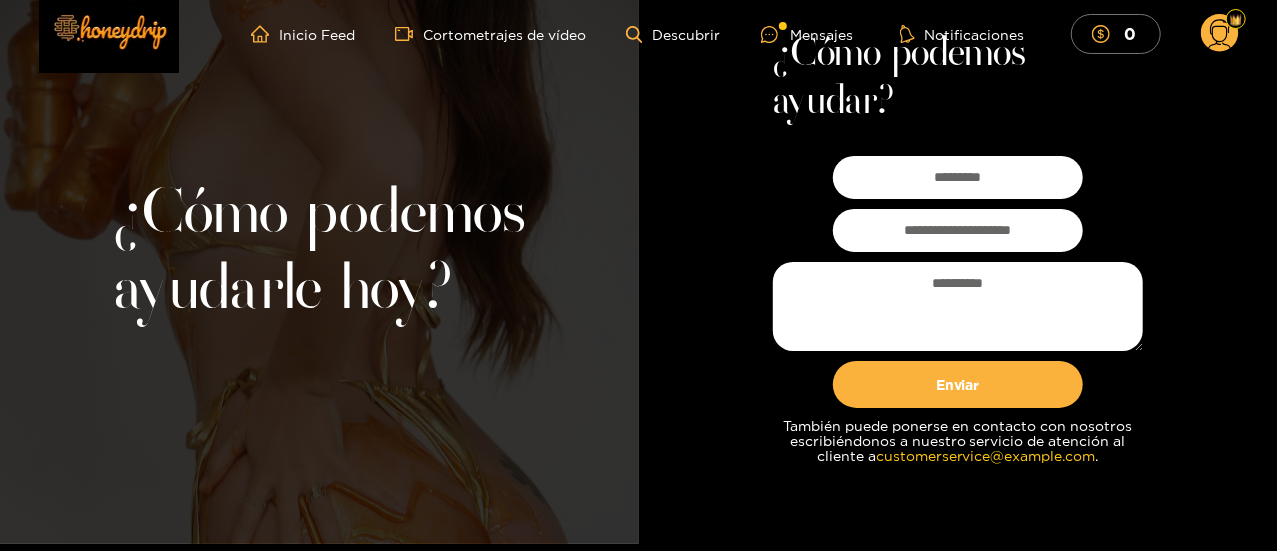 scroll, scrollTop: 0, scrollLeft: 0, axis: both 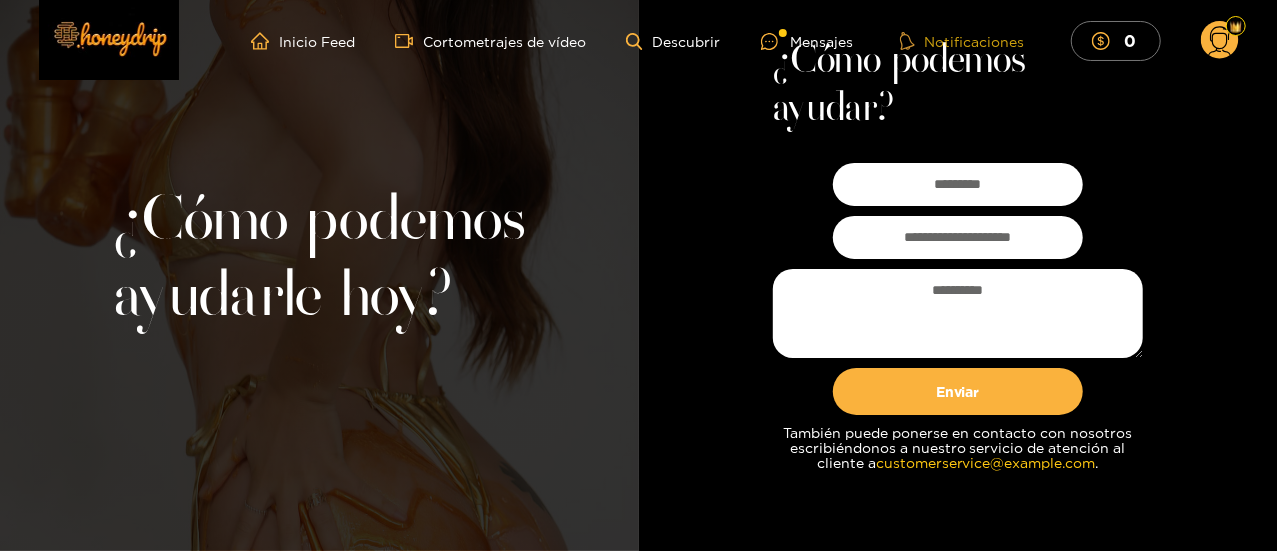 click 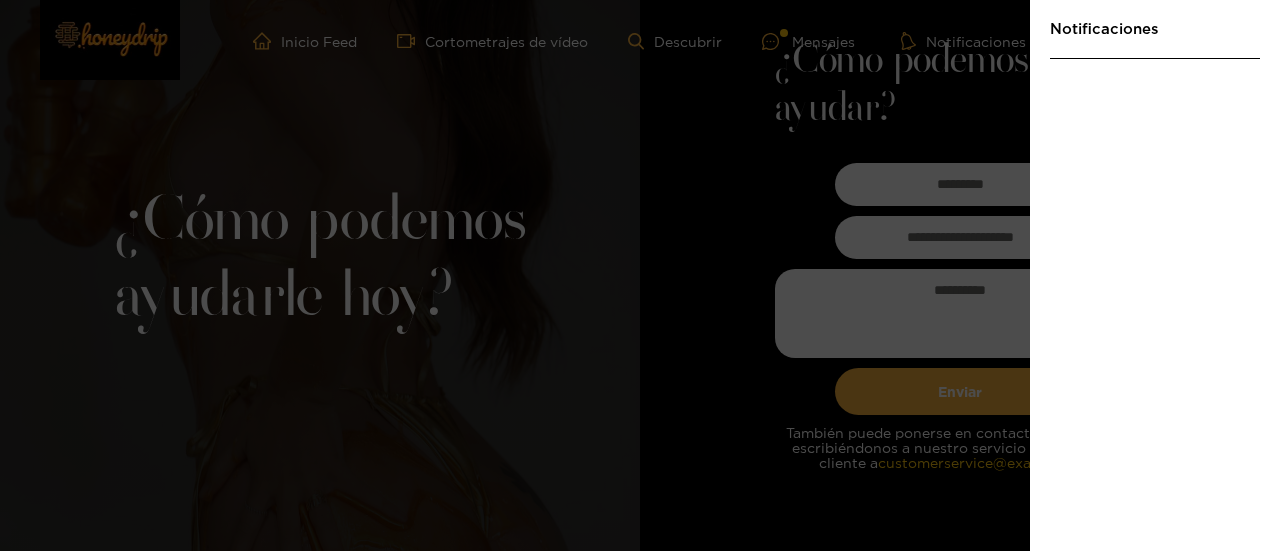 click at bounding box center [640, 275] 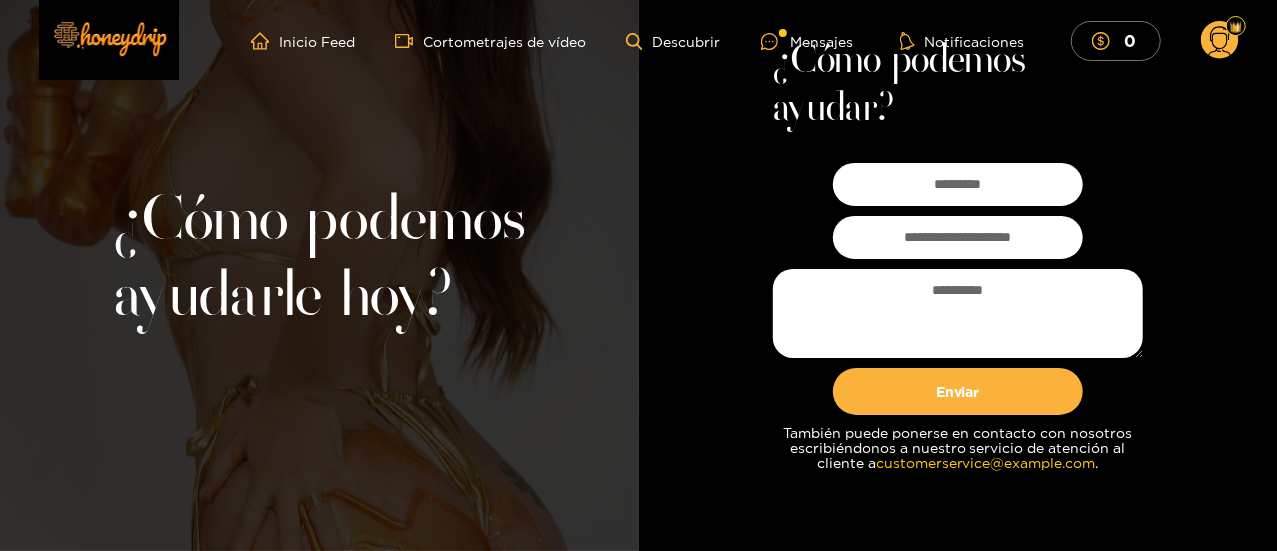 click 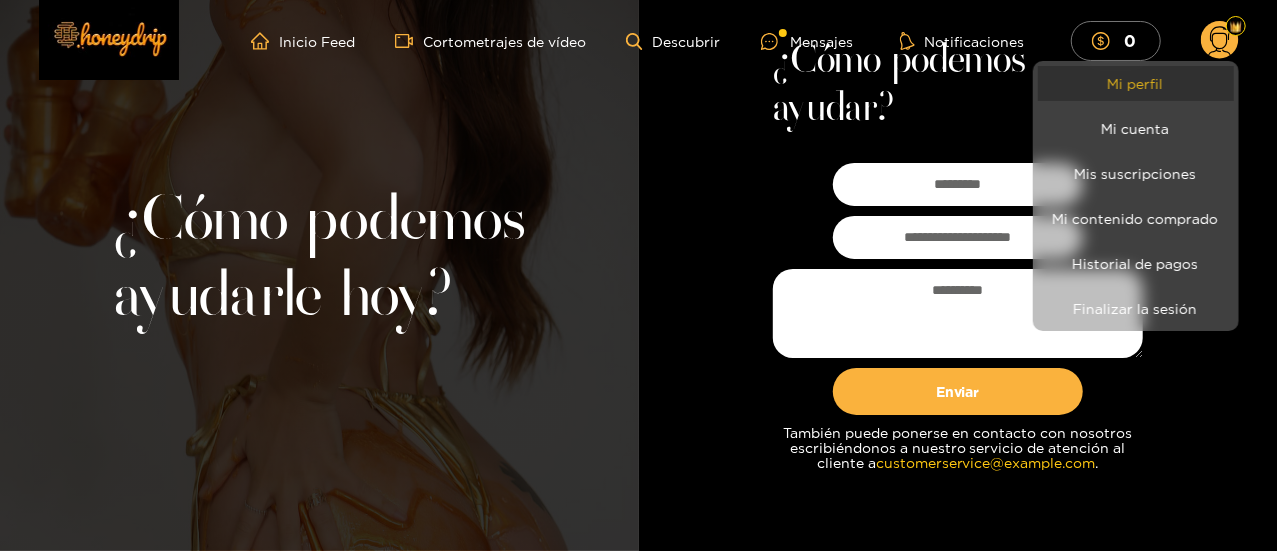 click on "Mi perfil" at bounding box center [1136, 83] 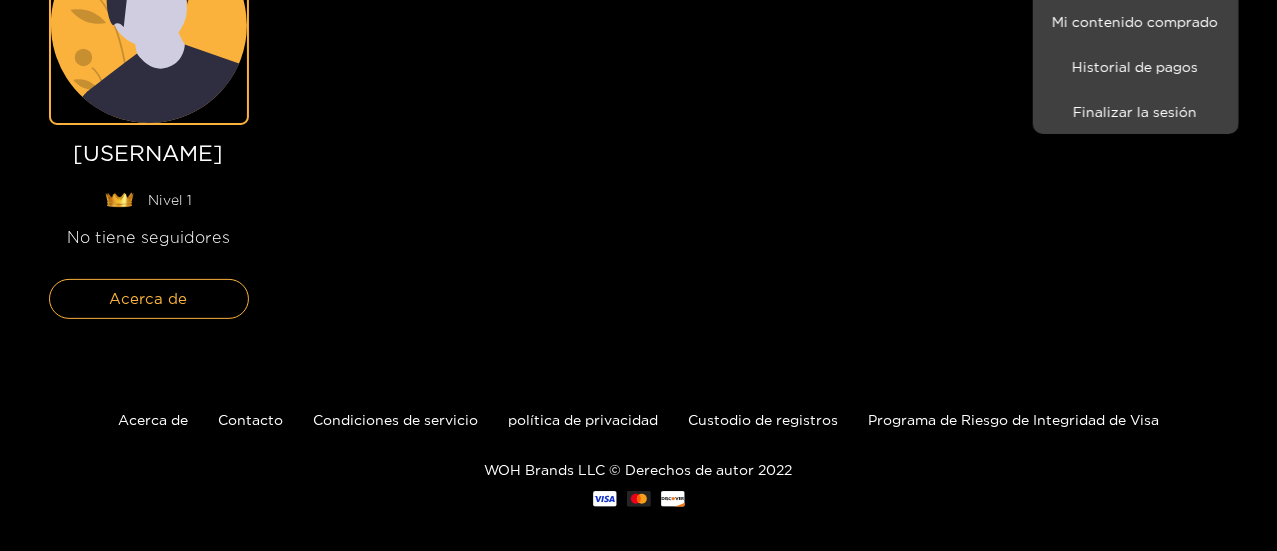 scroll, scrollTop: 212, scrollLeft: 0, axis: vertical 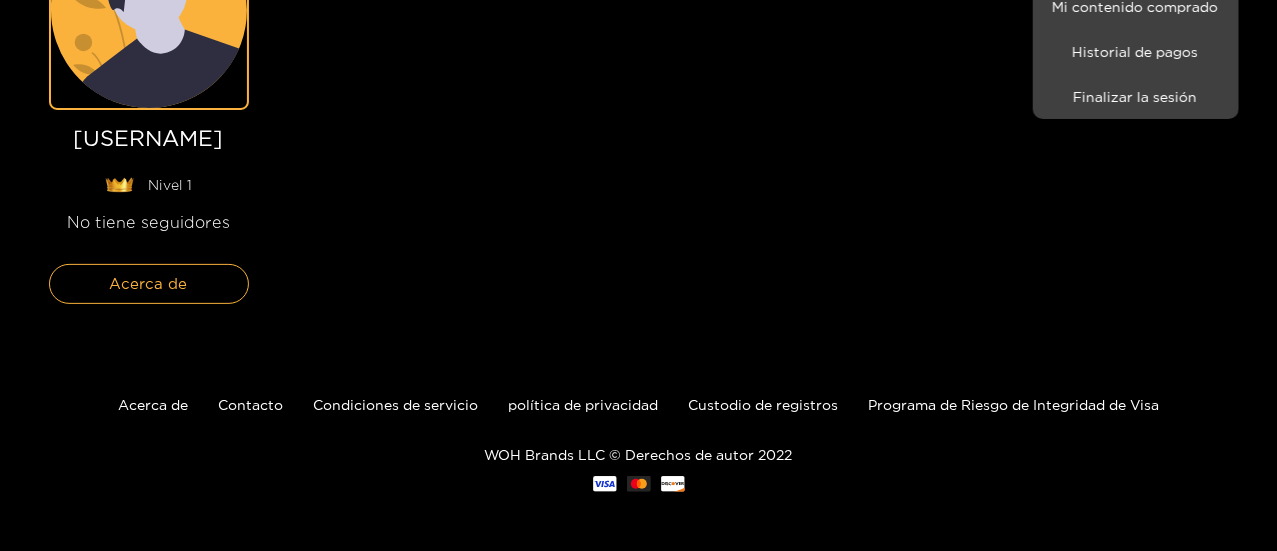click at bounding box center (638, 275) 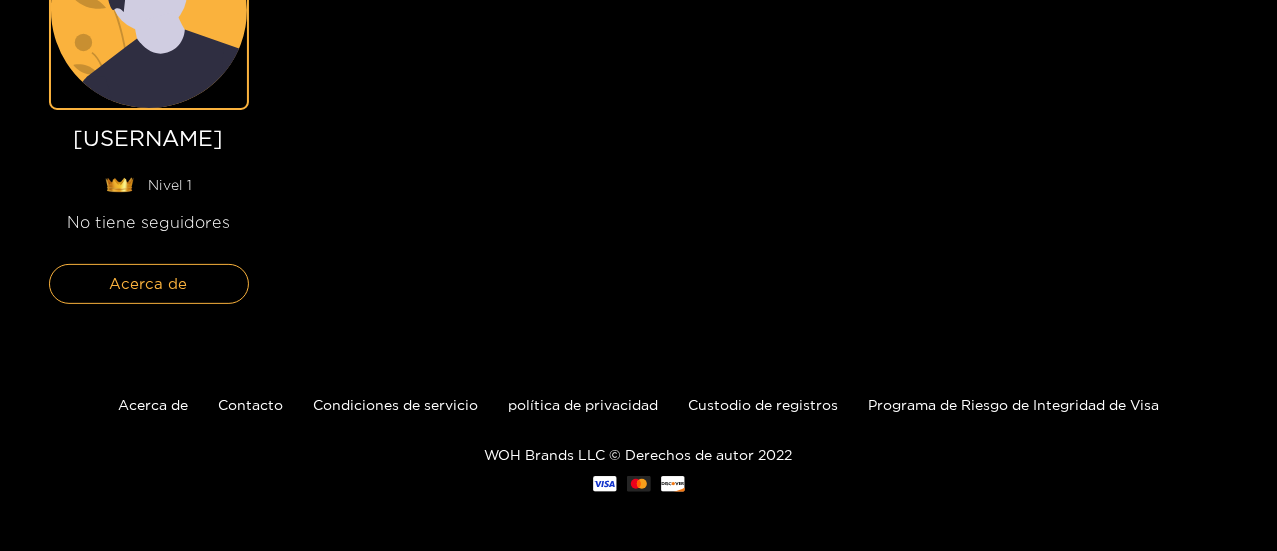 click on "[USERNAME]" at bounding box center (149, 137) 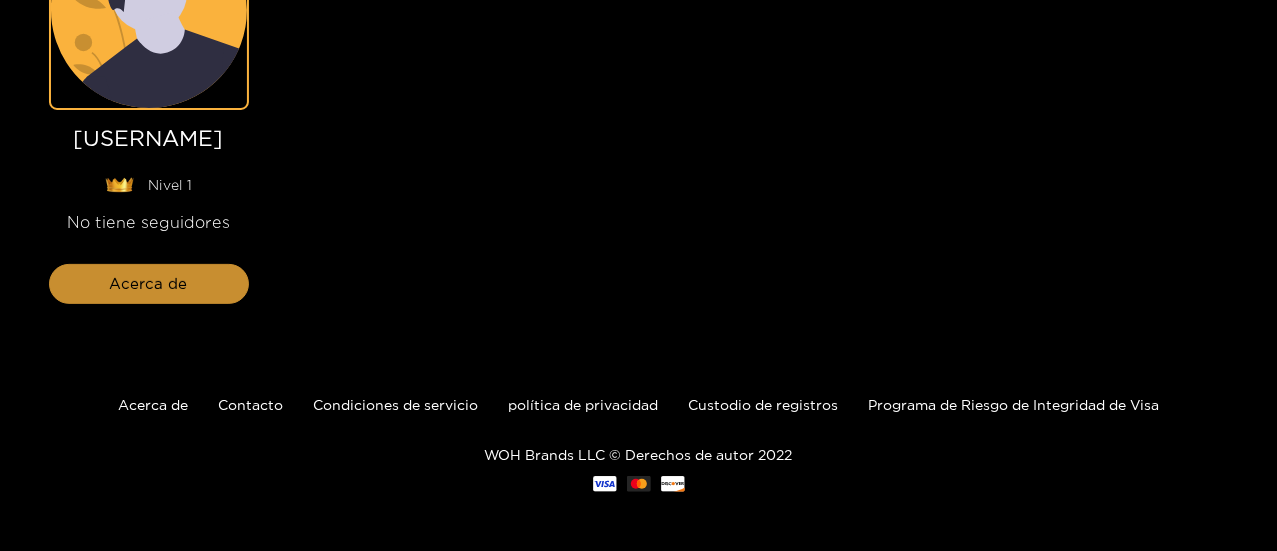 click on "Acerca de" at bounding box center [149, 283] 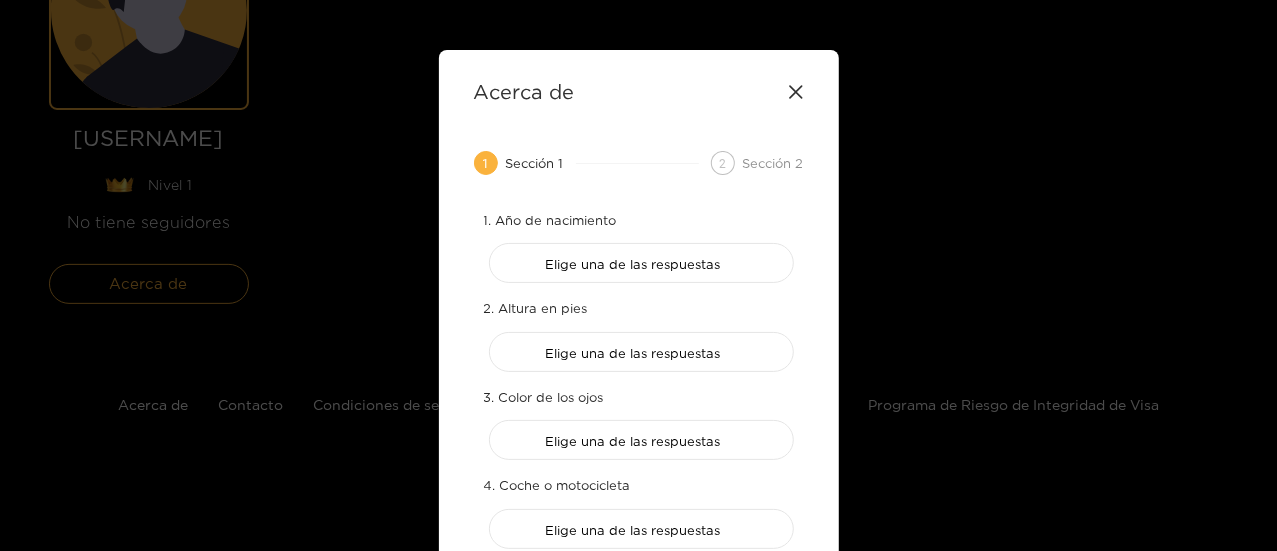 type 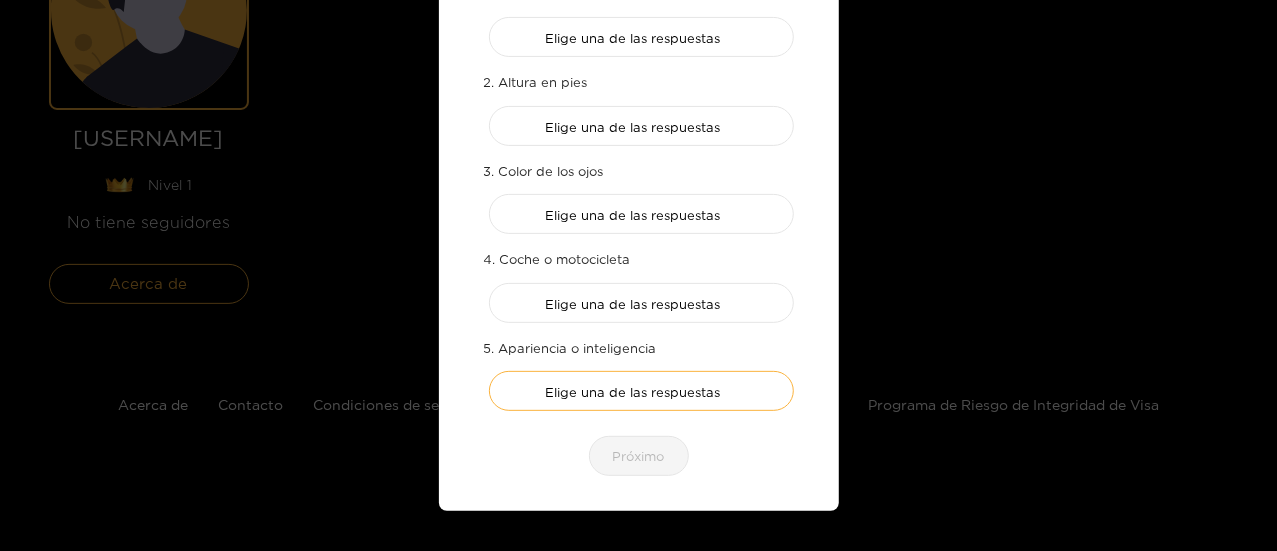 scroll, scrollTop: 15, scrollLeft: 0, axis: vertical 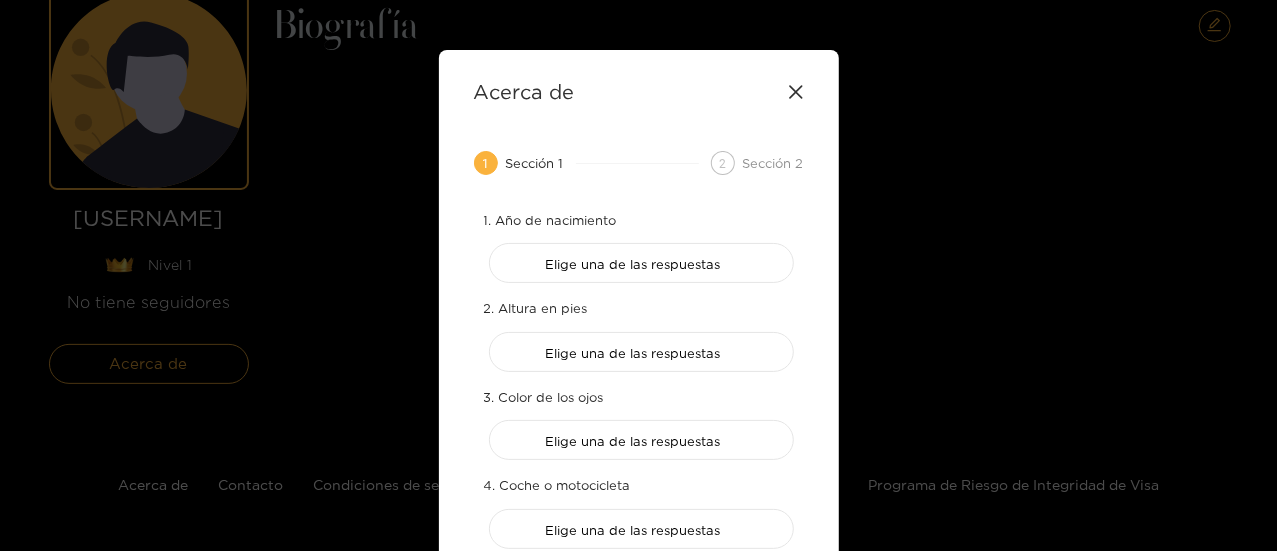 click on "Acerca de" at bounding box center (639, 91) 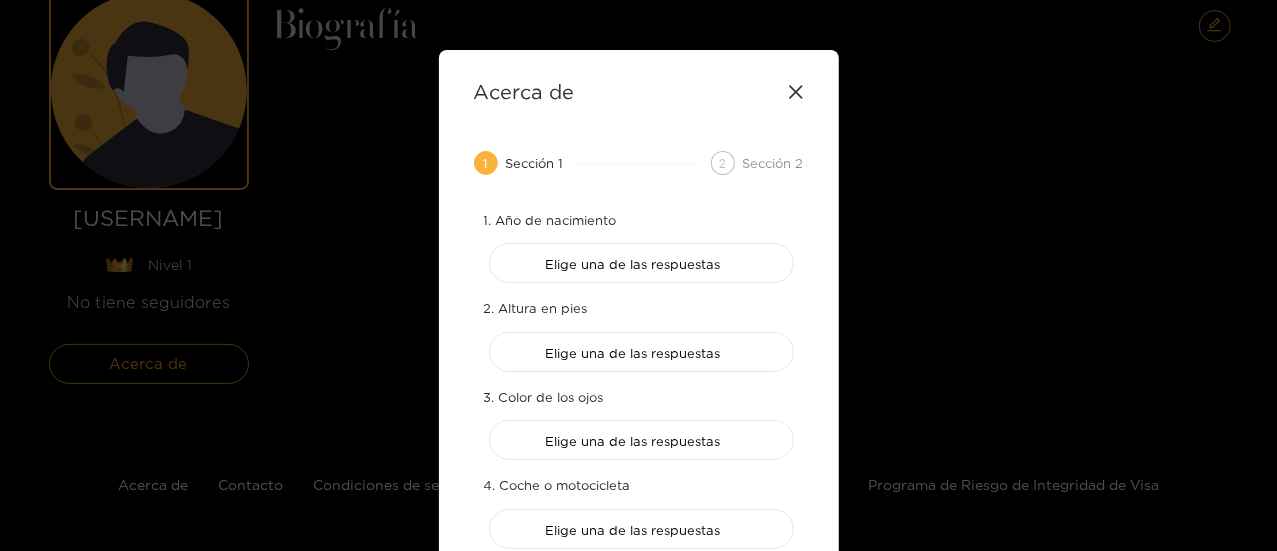 click 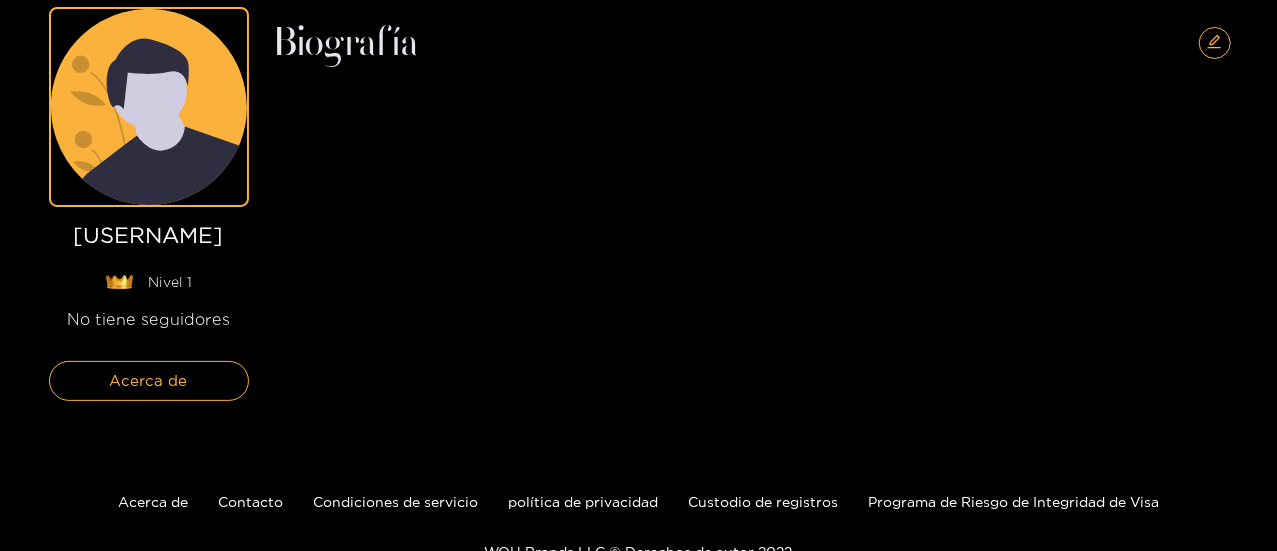 scroll, scrollTop: 0, scrollLeft: 0, axis: both 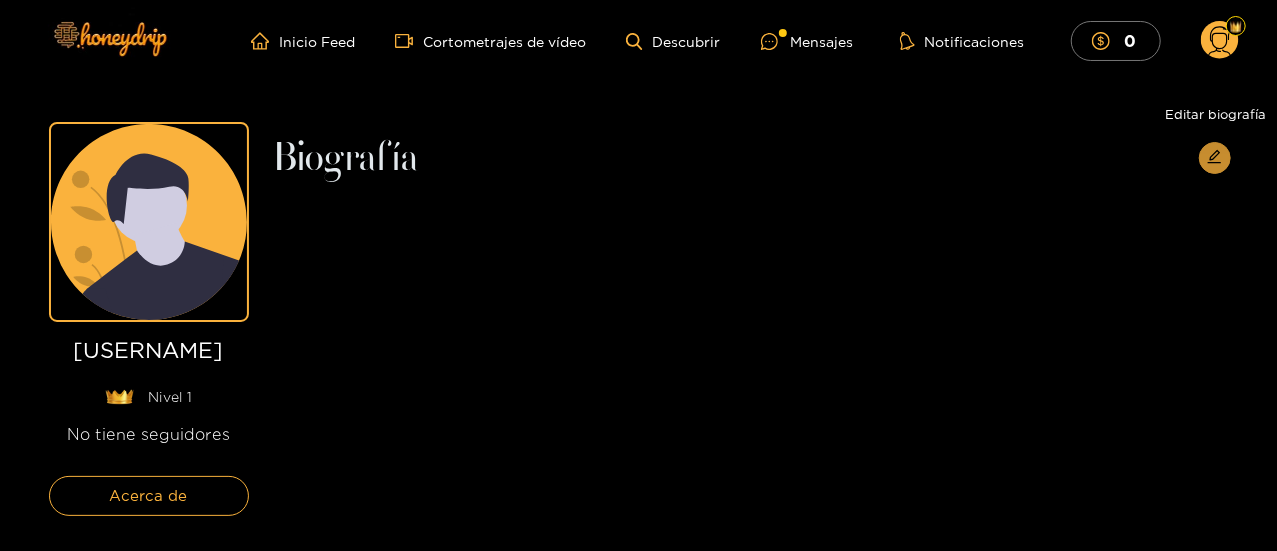 click at bounding box center [1215, 158] 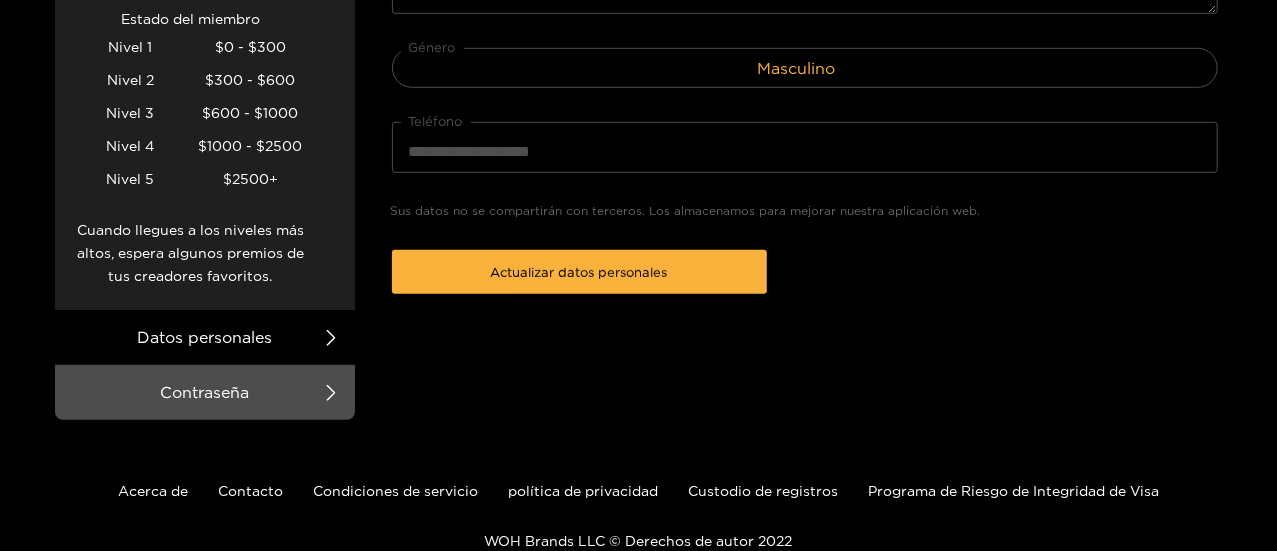 scroll, scrollTop: 640, scrollLeft: 0, axis: vertical 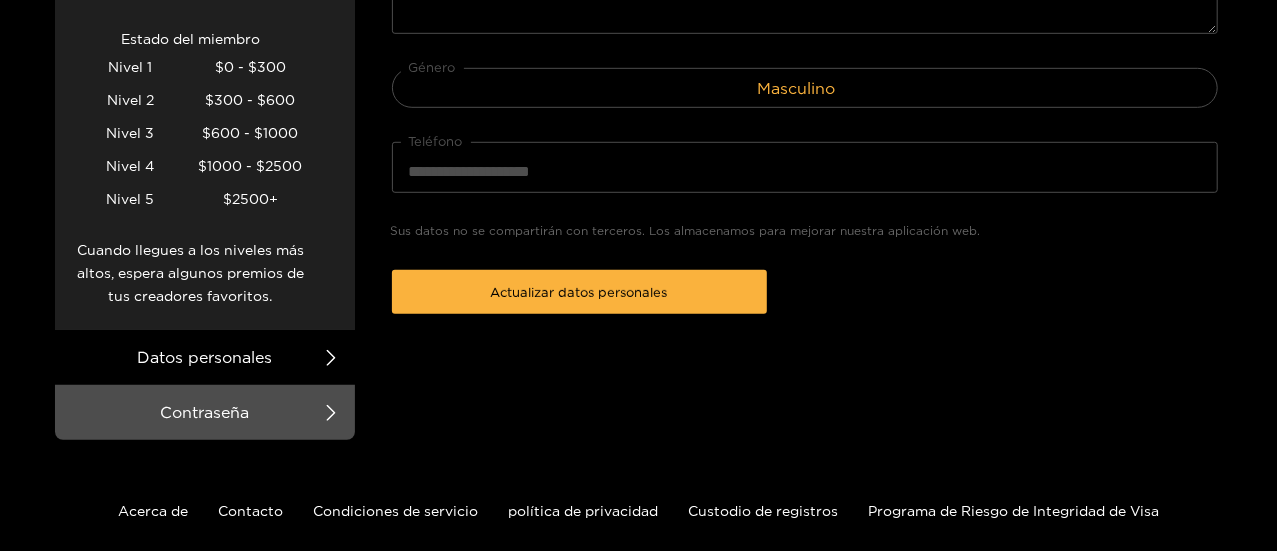 click on "Datos personales" at bounding box center (205, 357) 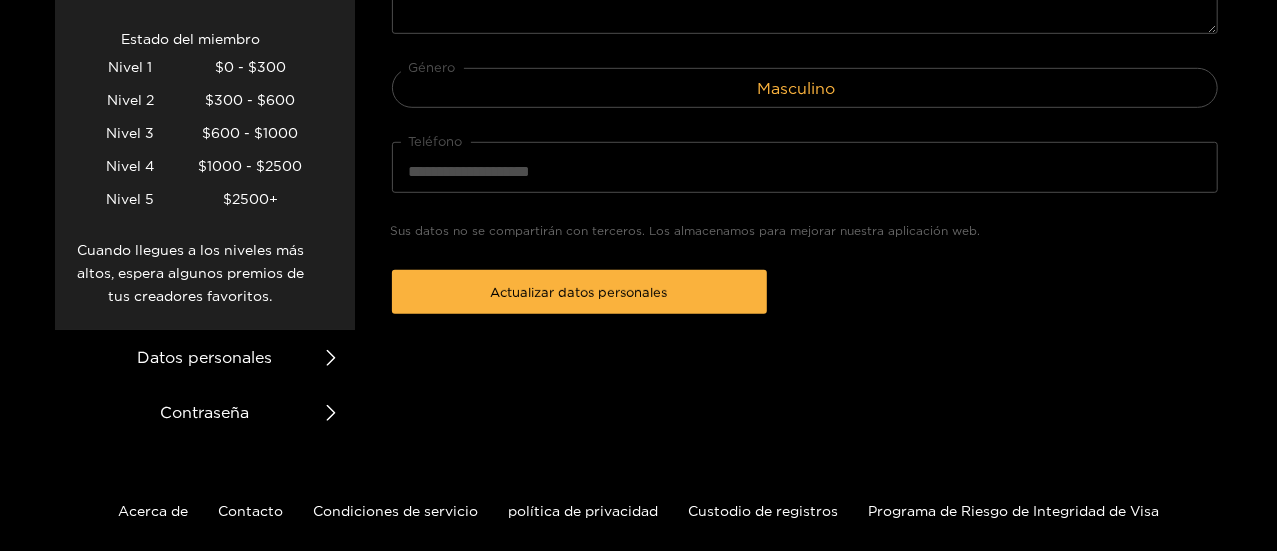 click on "Contraseña" at bounding box center (205, 412) 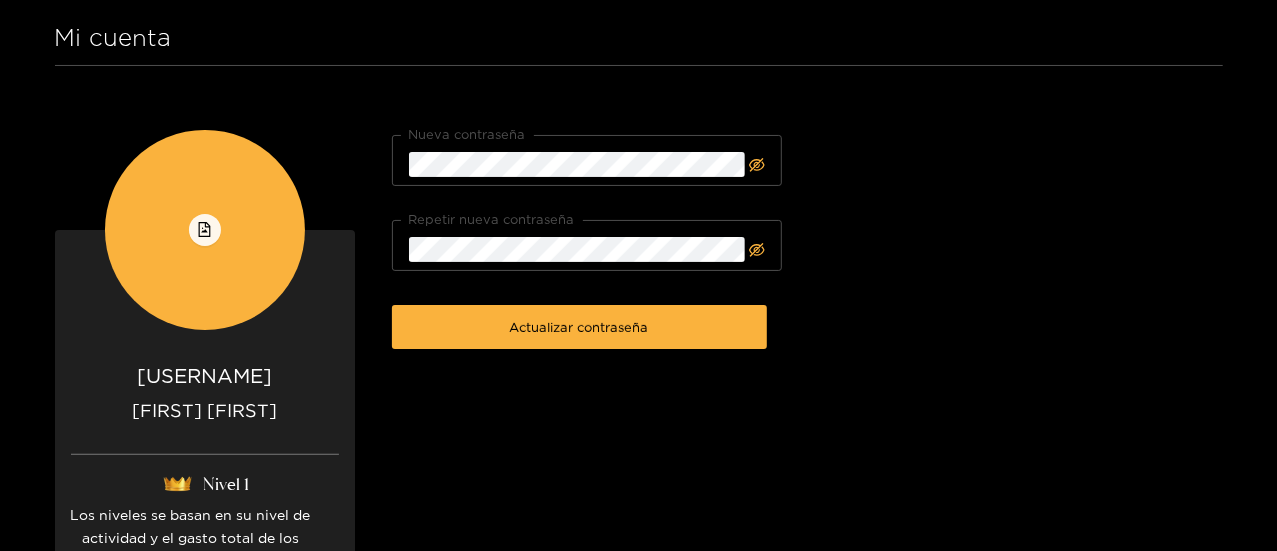 scroll, scrollTop: 0, scrollLeft: 0, axis: both 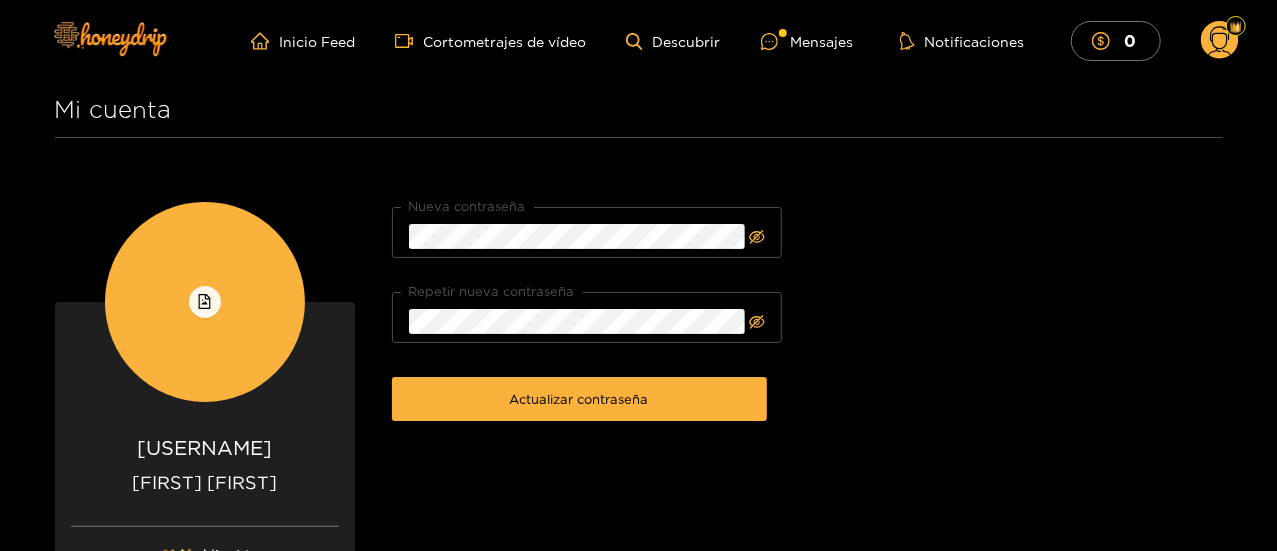 click 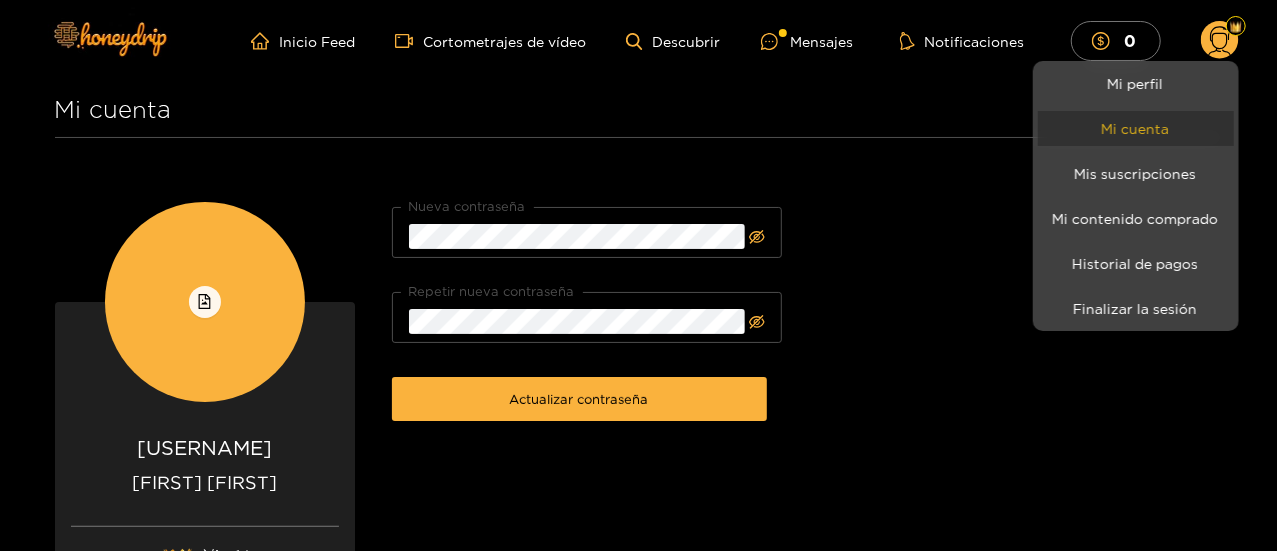 click on "Mi cuenta" at bounding box center (1136, 128) 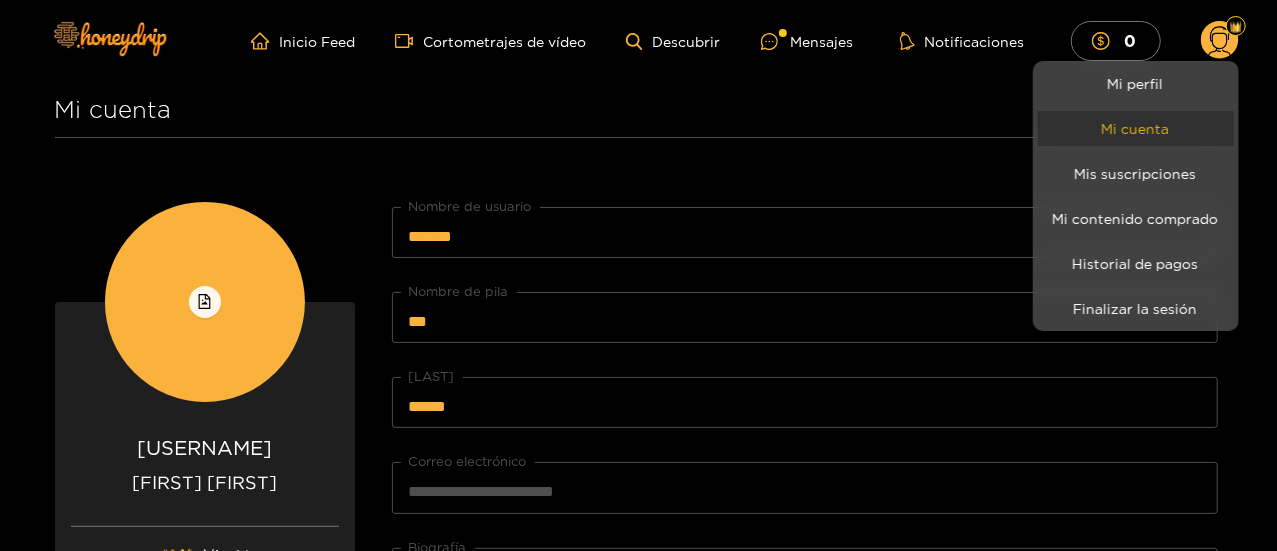 click on "Mi cuenta" at bounding box center [1136, 128] 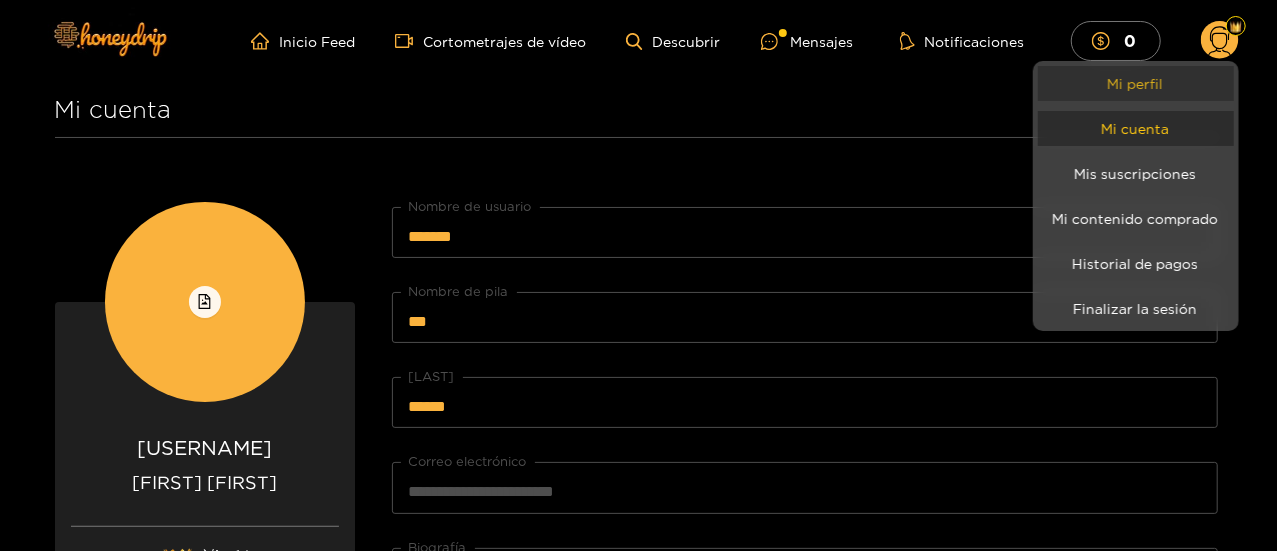 drag, startPoint x: 1130, startPoint y: 123, endPoint x: 1124, endPoint y: 93, distance: 30.594116 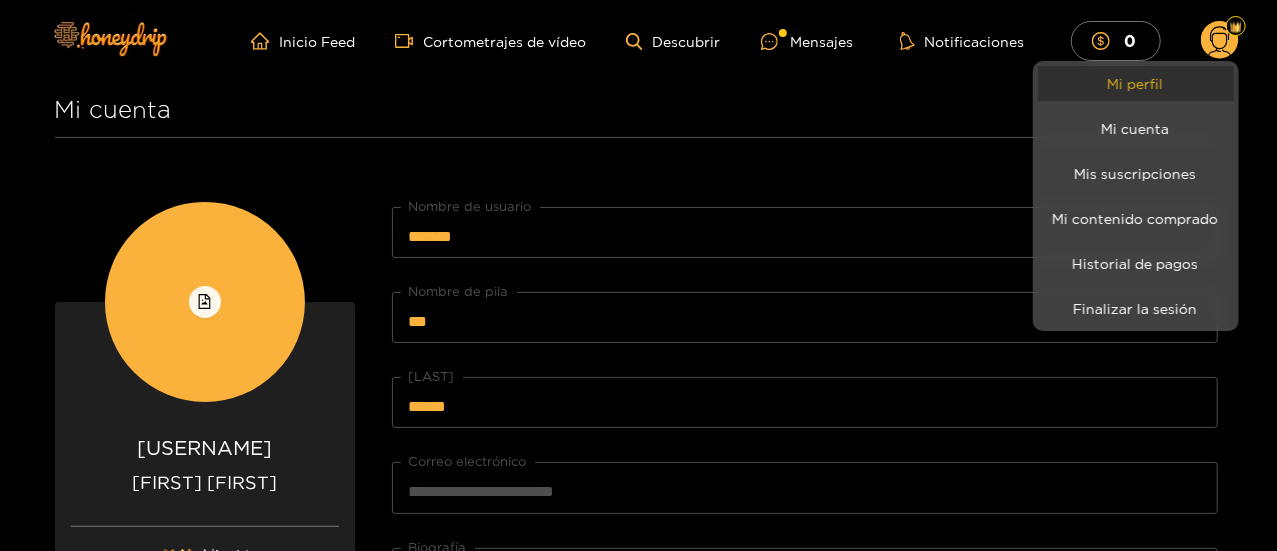 click on "Mi perfil" at bounding box center [1136, 83] 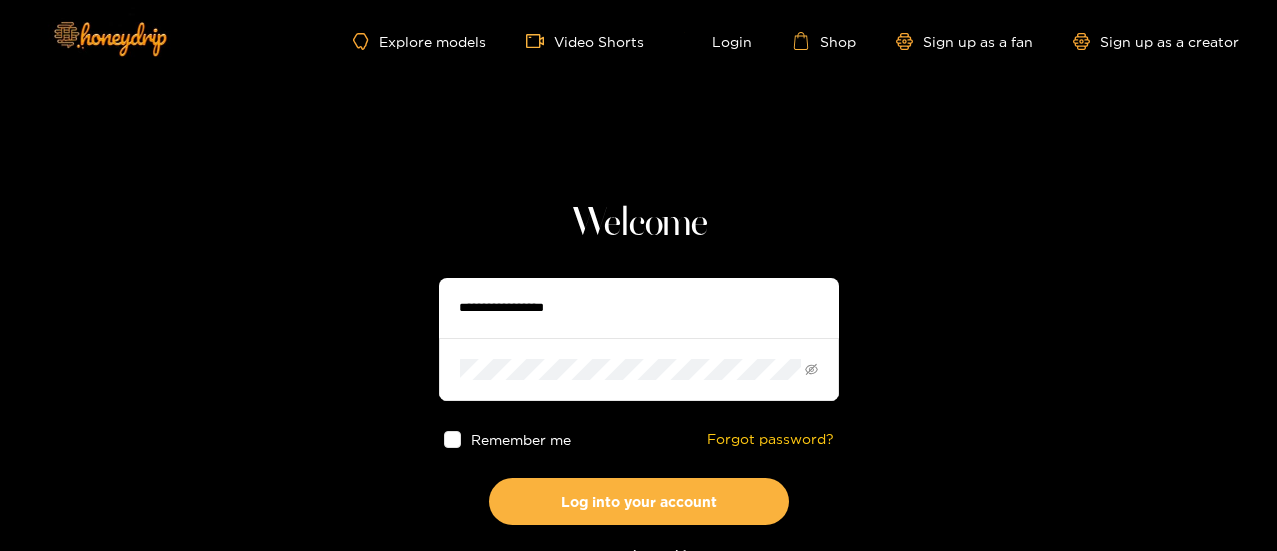 scroll, scrollTop: 0, scrollLeft: 0, axis: both 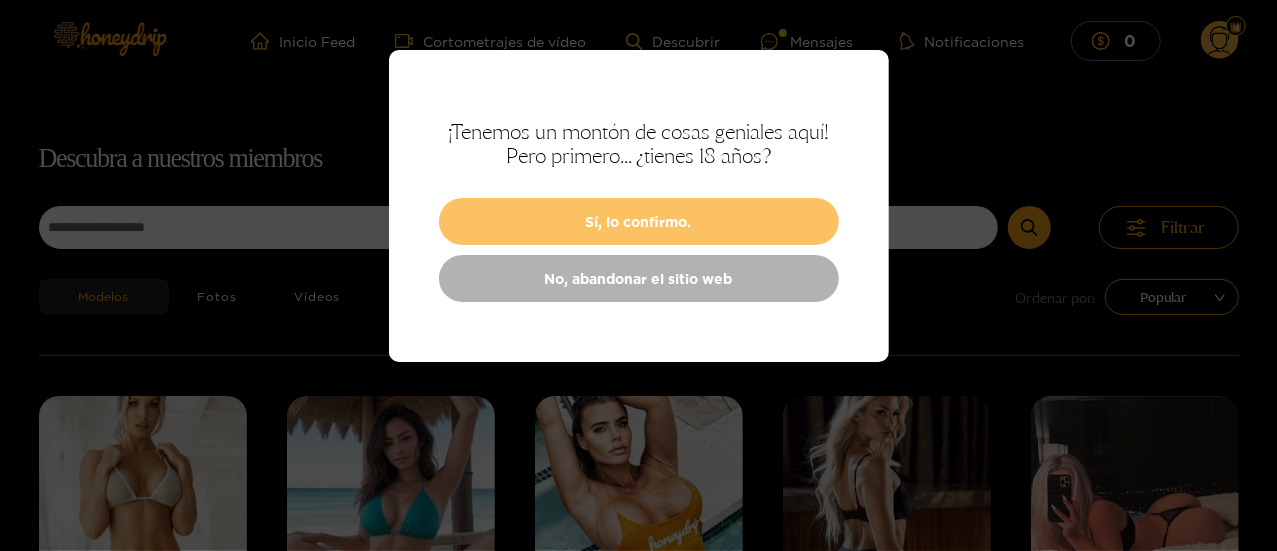 click on "Sí, lo confirmo." at bounding box center (639, 221) 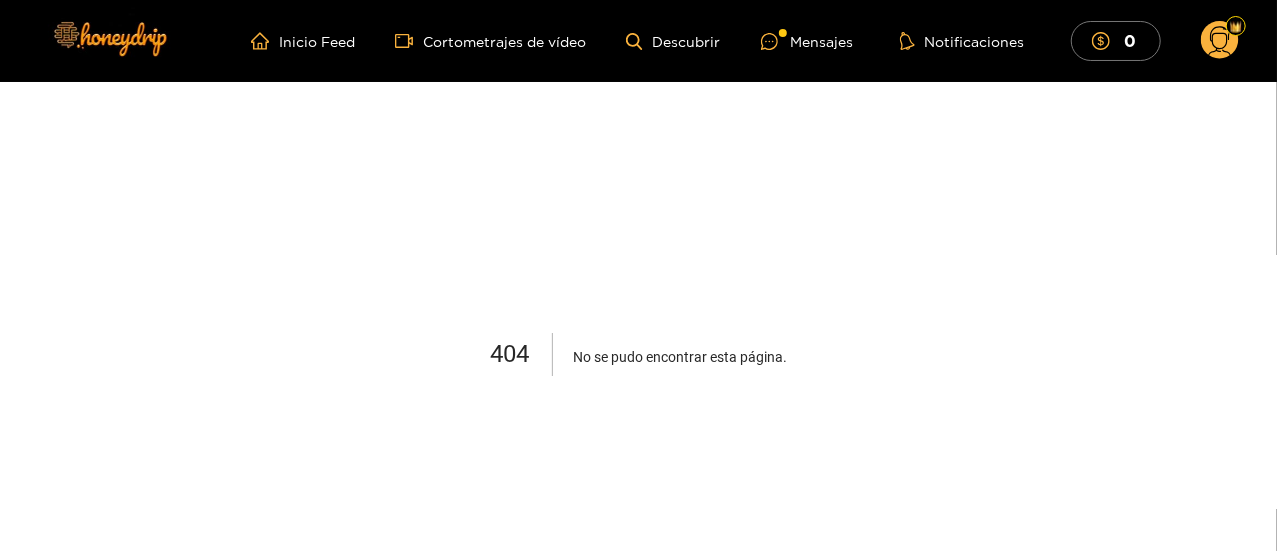 click 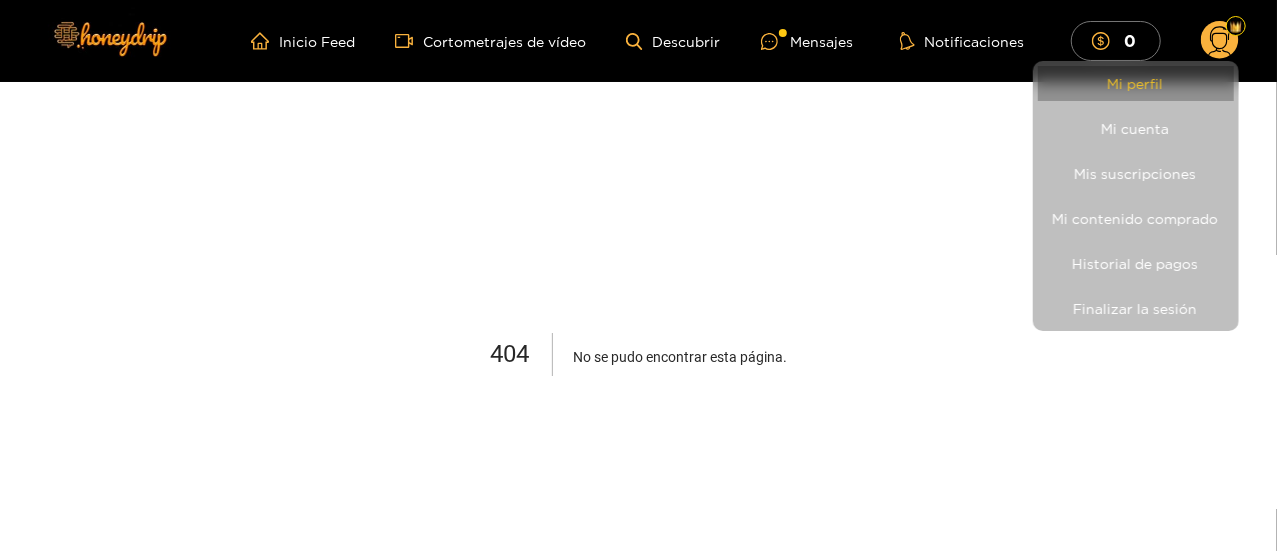 click on "Mi perfil" at bounding box center [1136, 83] 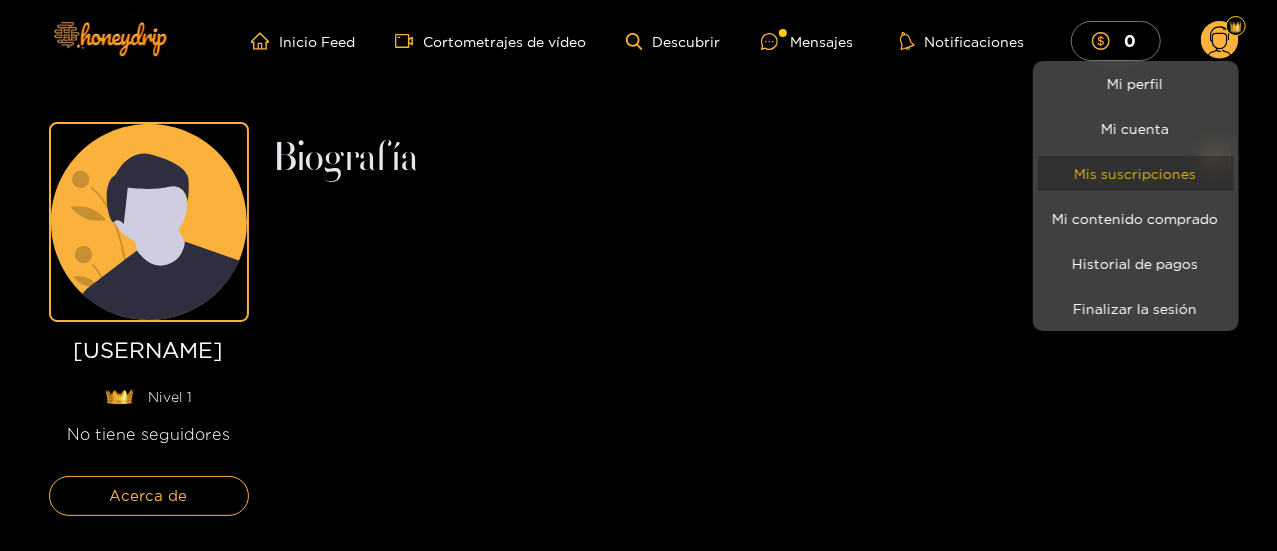 click on "Mis suscripciones" at bounding box center [1136, 173] 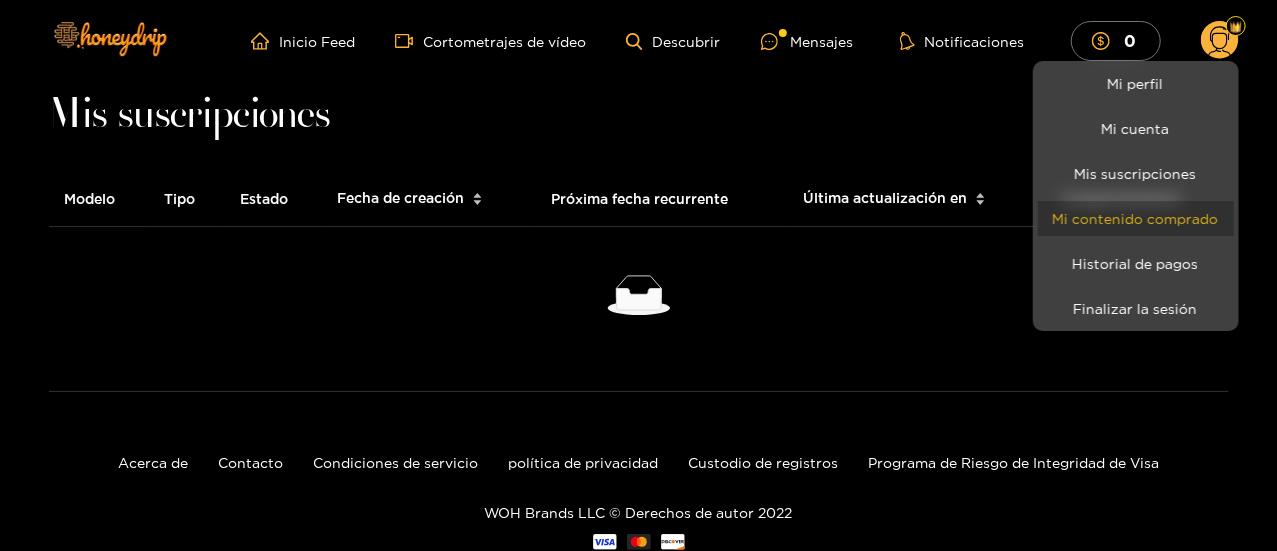 click on "Mi contenido comprado" at bounding box center (1136, 218) 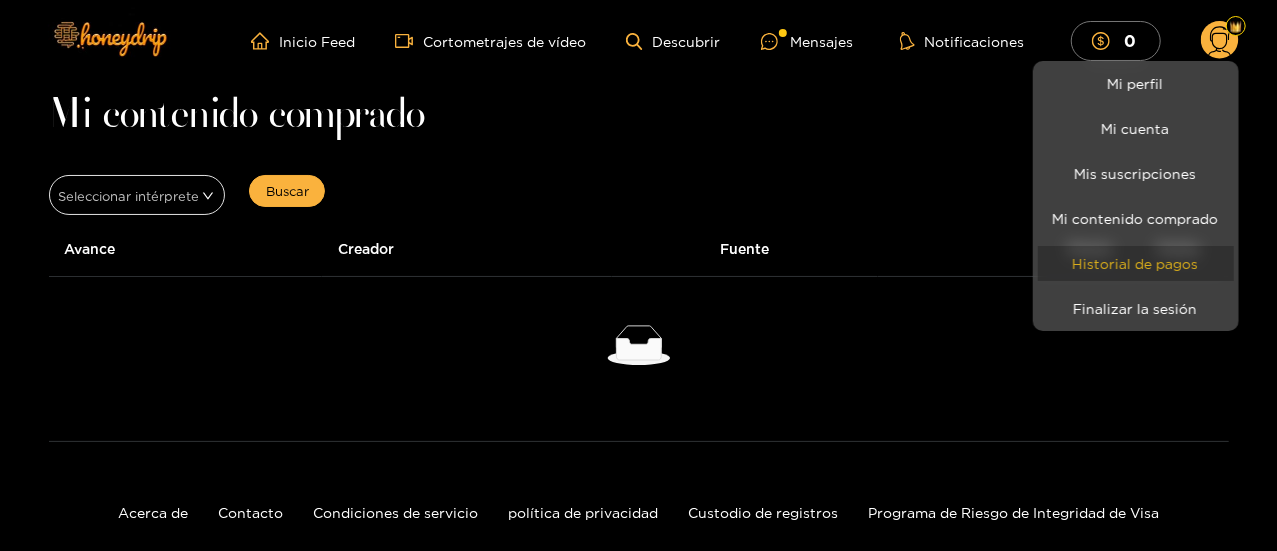 click on "Historial de pagos" at bounding box center (1136, 263) 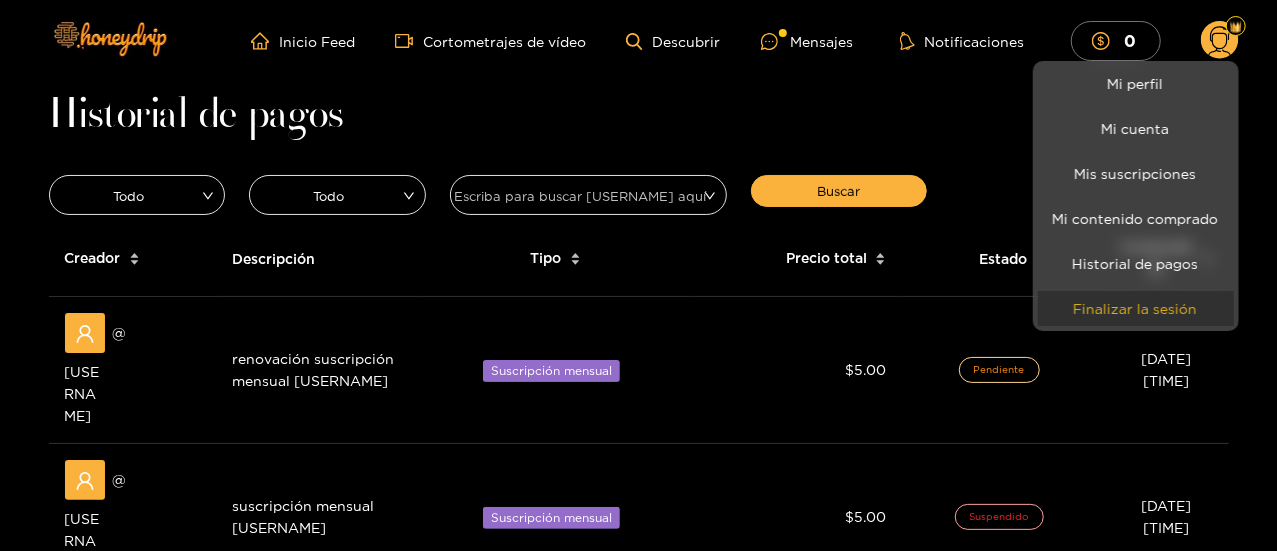 click on "Finalizar la sesión" at bounding box center [1136, 308] 